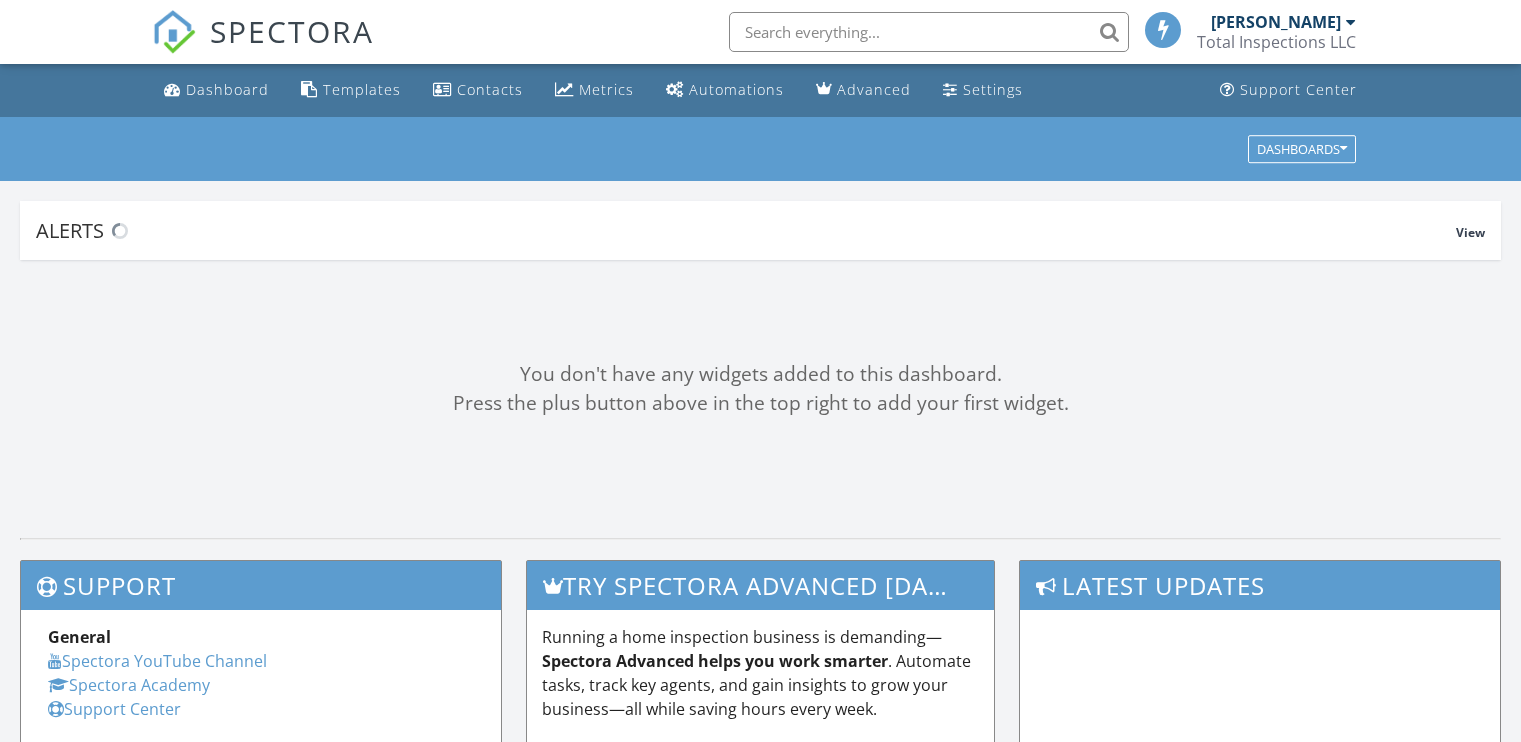 scroll, scrollTop: 0, scrollLeft: 0, axis: both 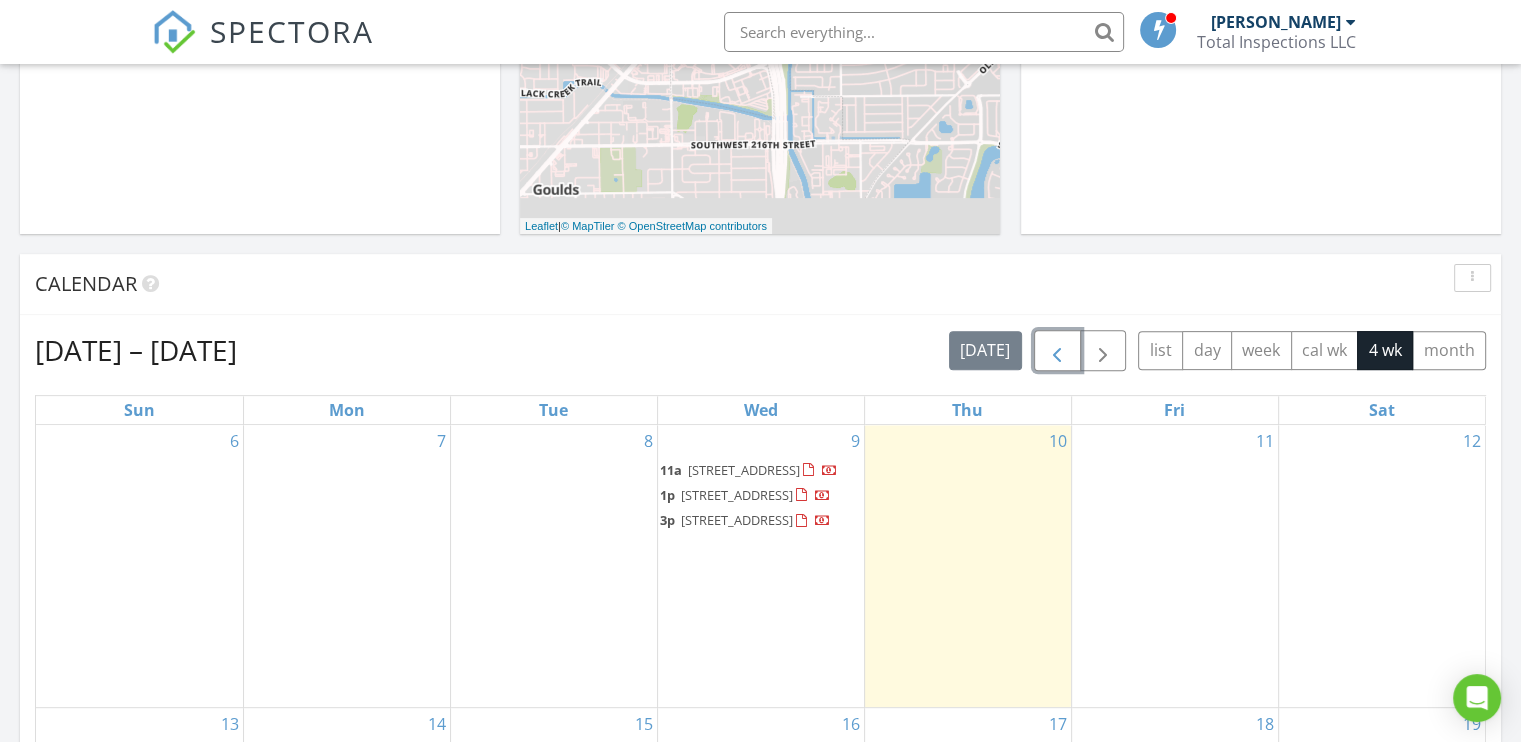click at bounding box center [1057, 351] 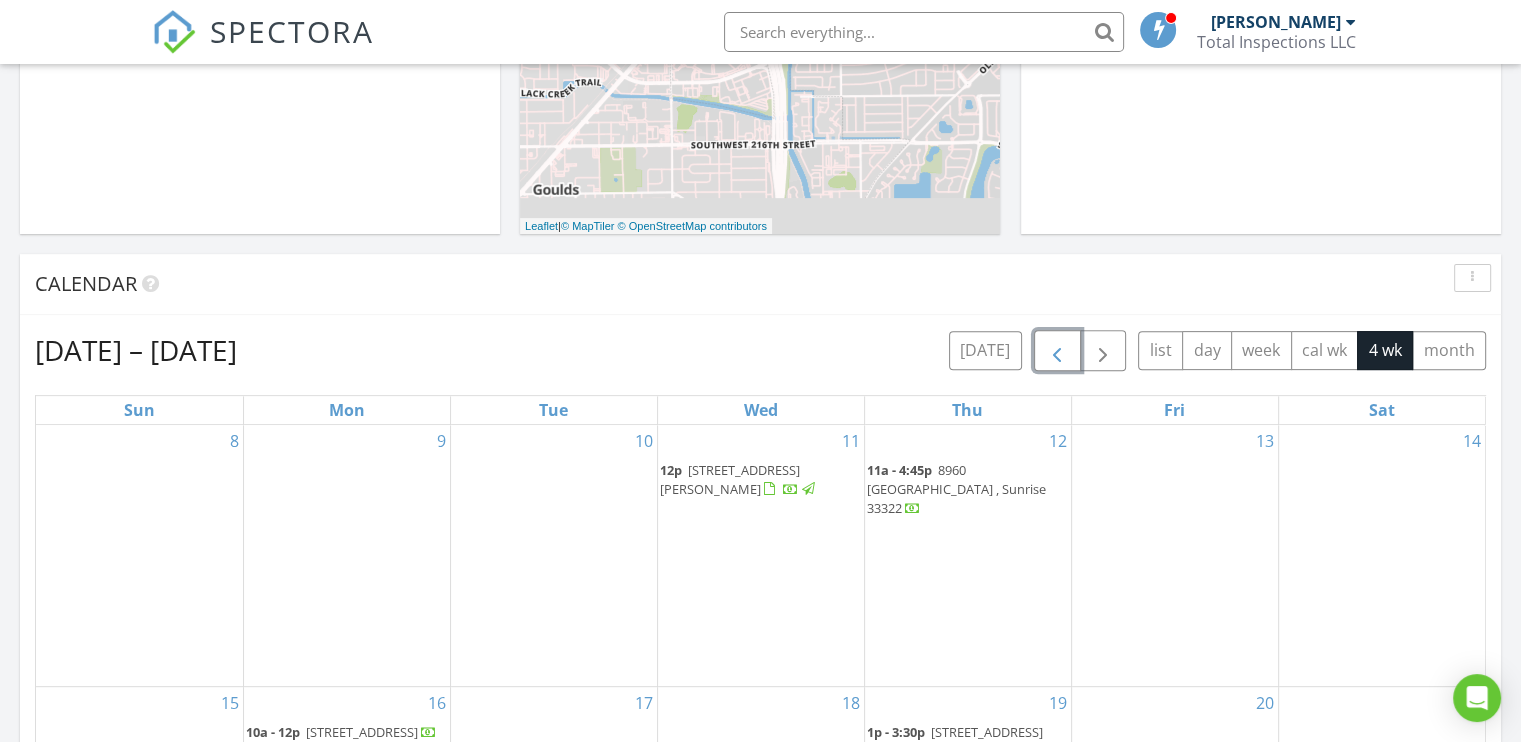 click at bounding box center [1057, 351] 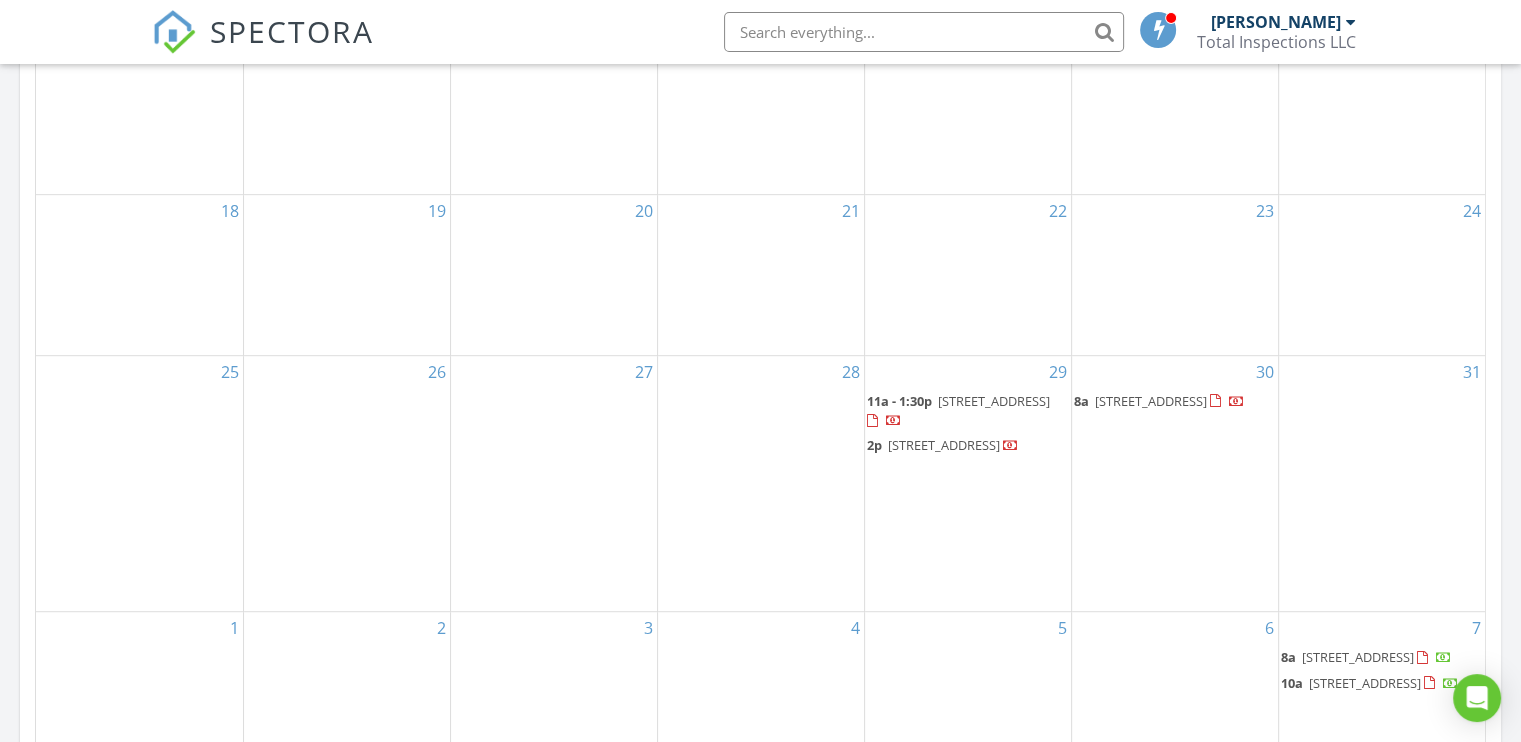 scroll, scrollTop: 1014, scrollLeft: 0, axis: vertical 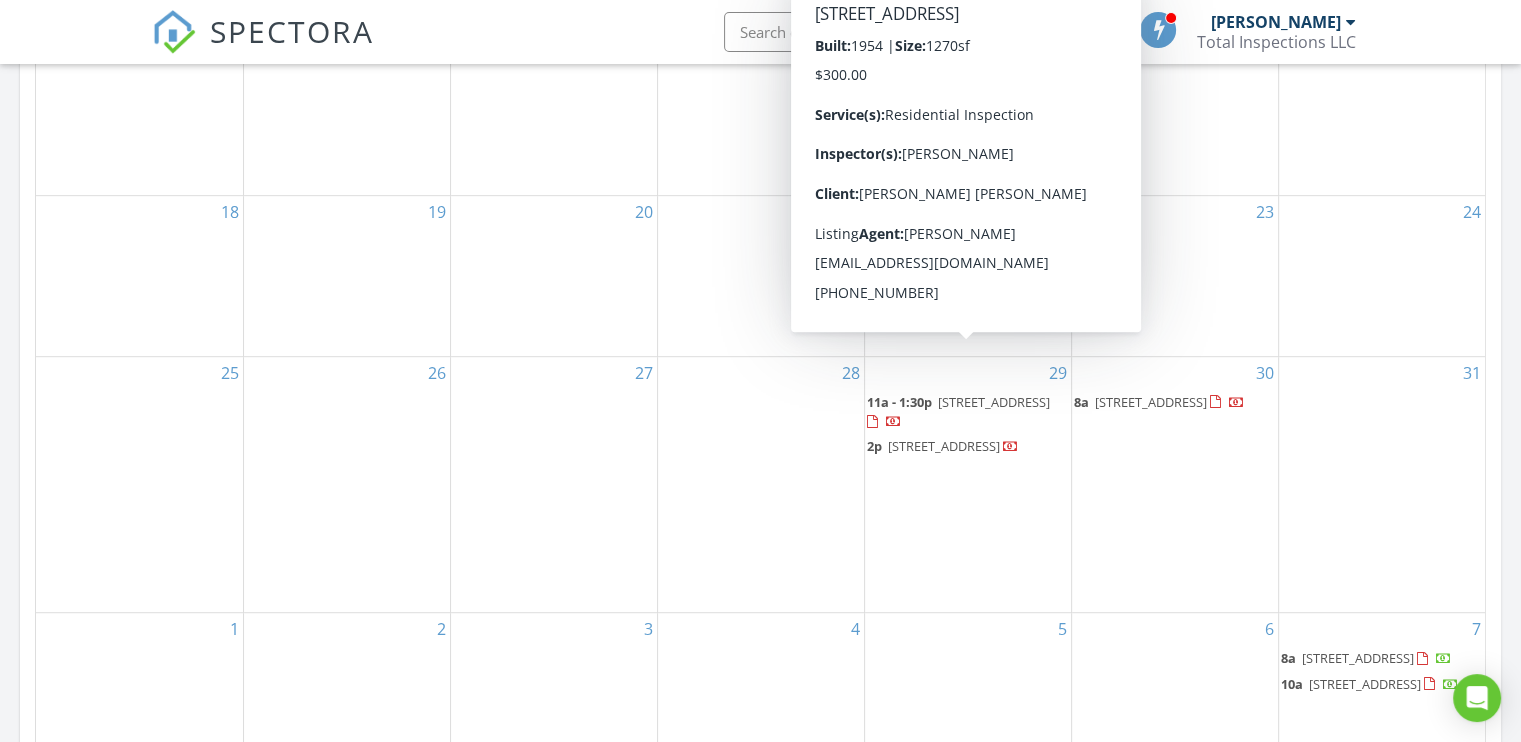 click on "11a - 1:30p" at bounding box center [899, 402] 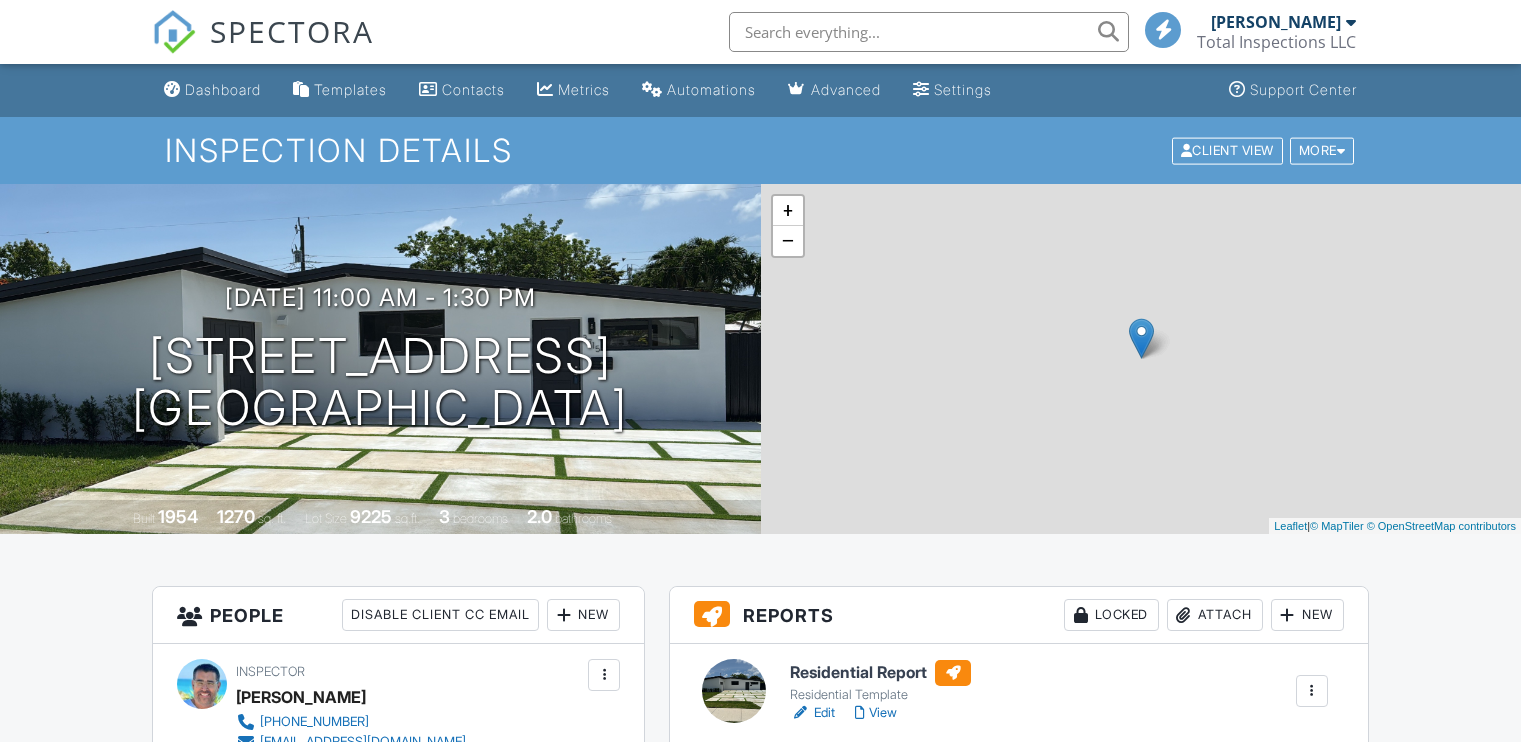 scroll, scrollTop: 0, scrollLeft: 0, axis: both 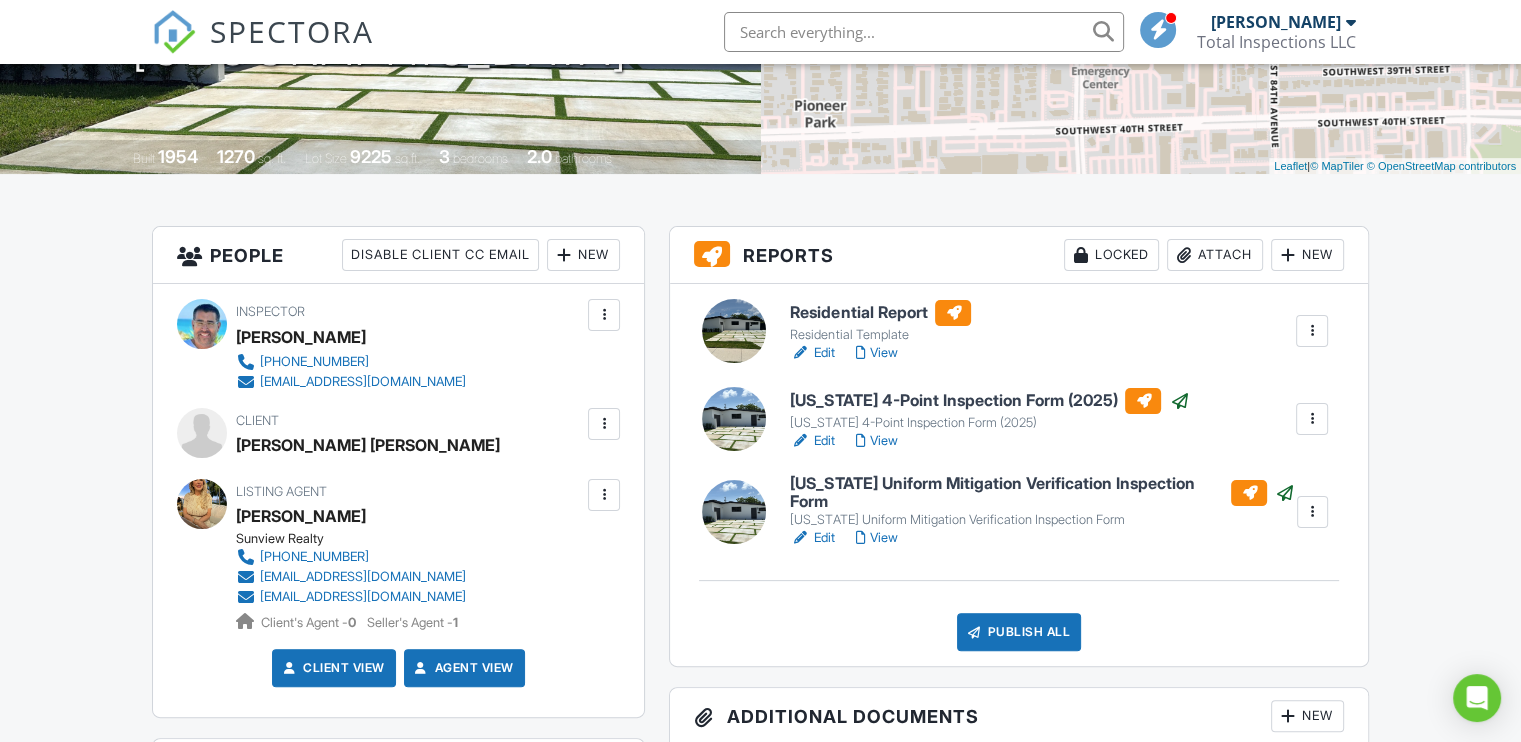 click at bounding box center (1312, 331) 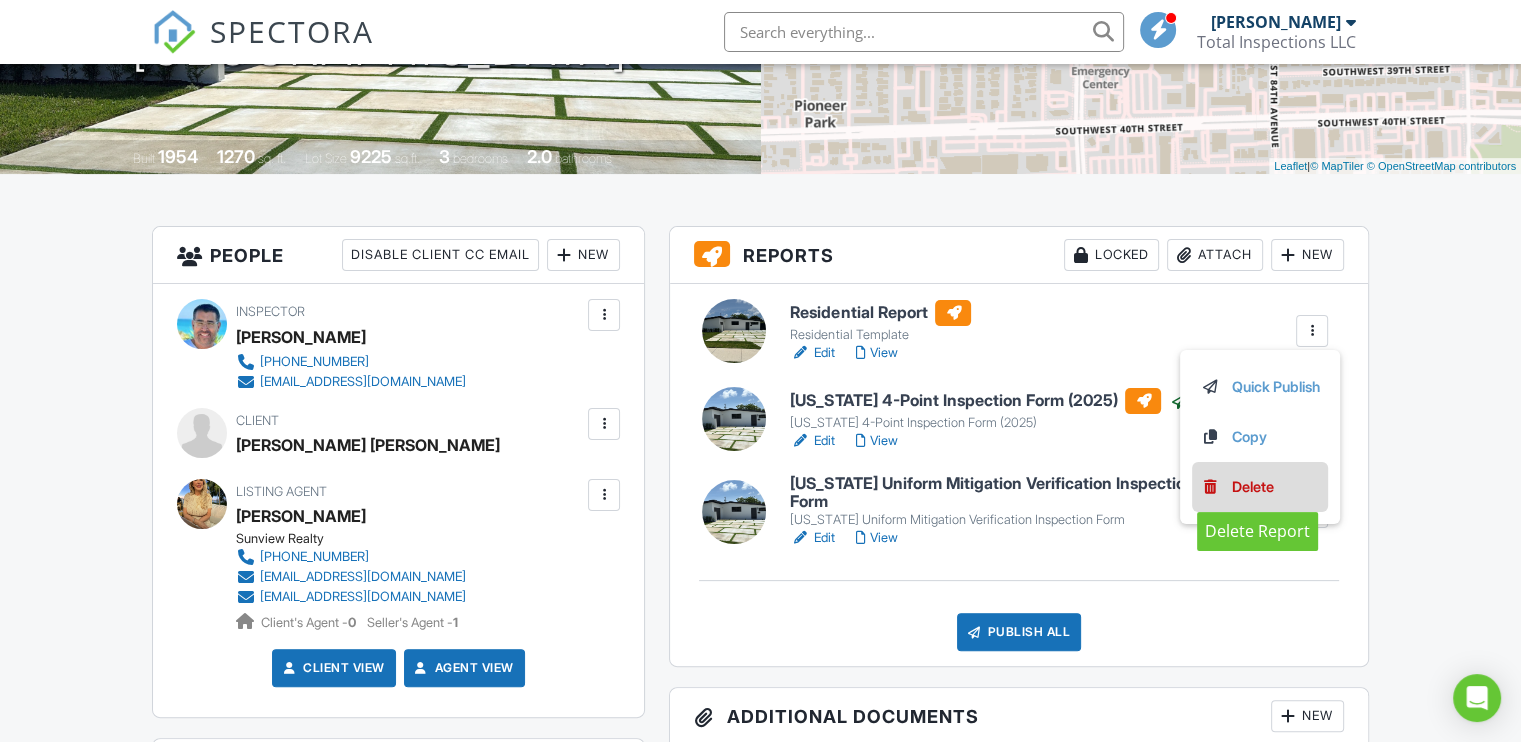 click on "Delete" at bounding box center [1253, 487] 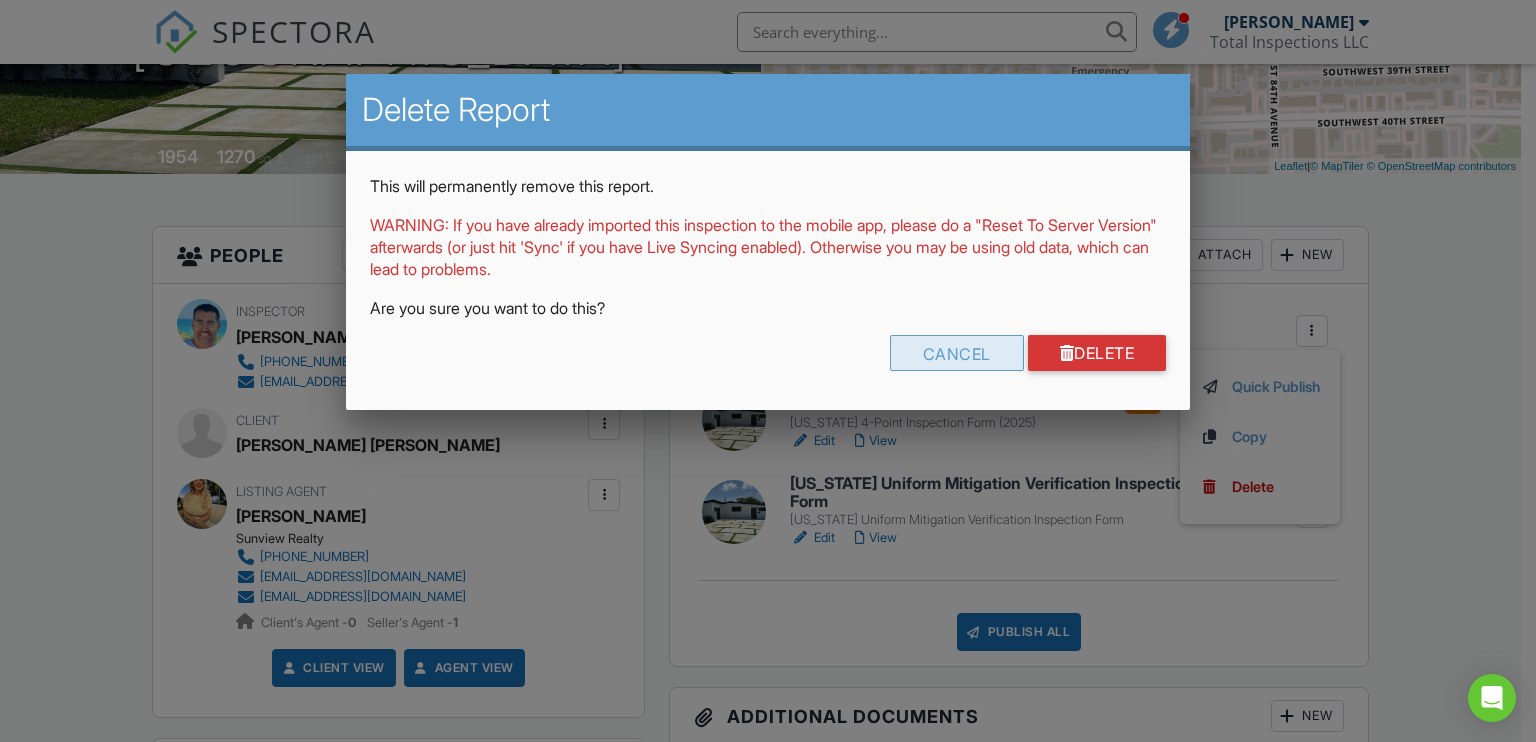 click on "Cancel" at bounding box center (957, 353) 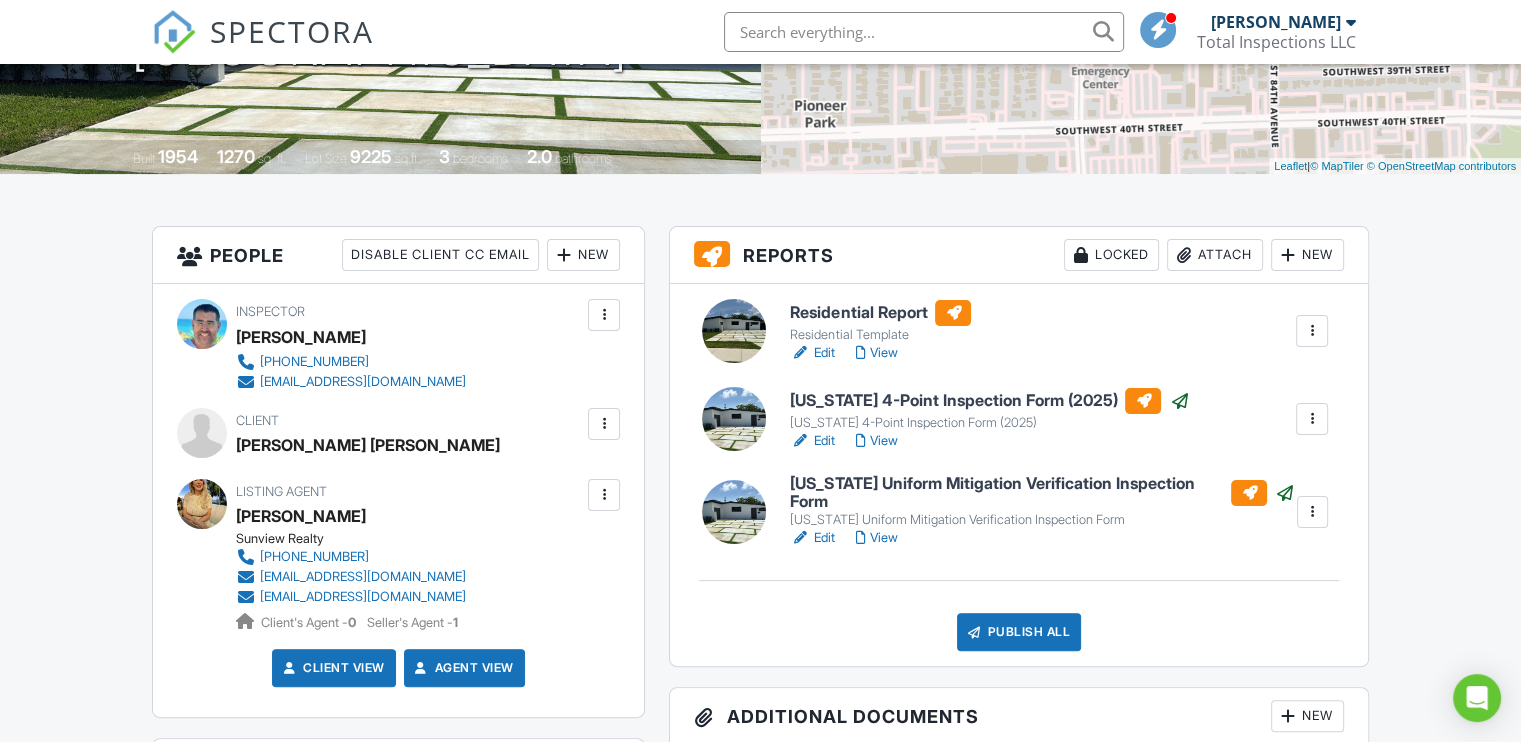 click on "View" at bounding box center [876, 538] 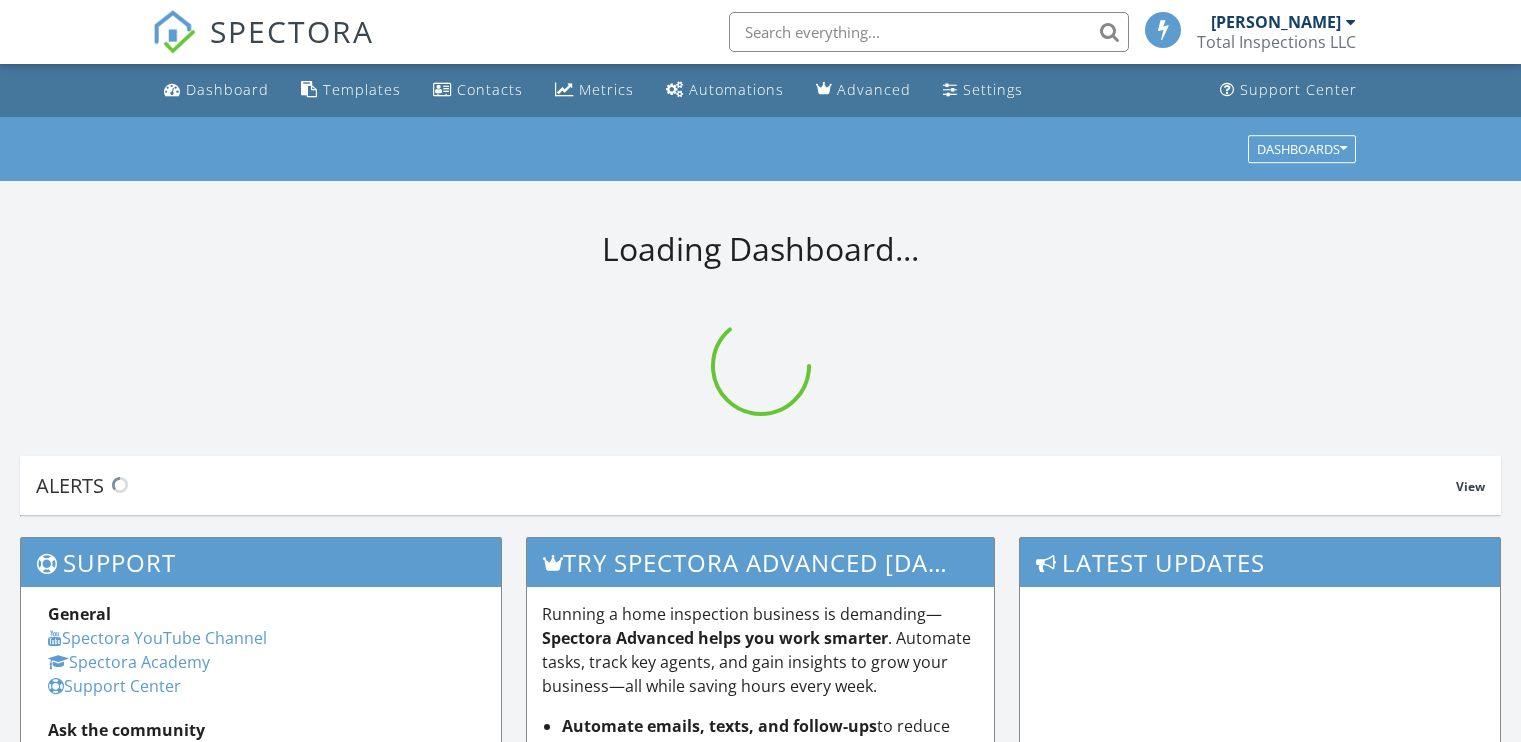scroll, scrollTop: 0, scrollLeft: 0, axis: both 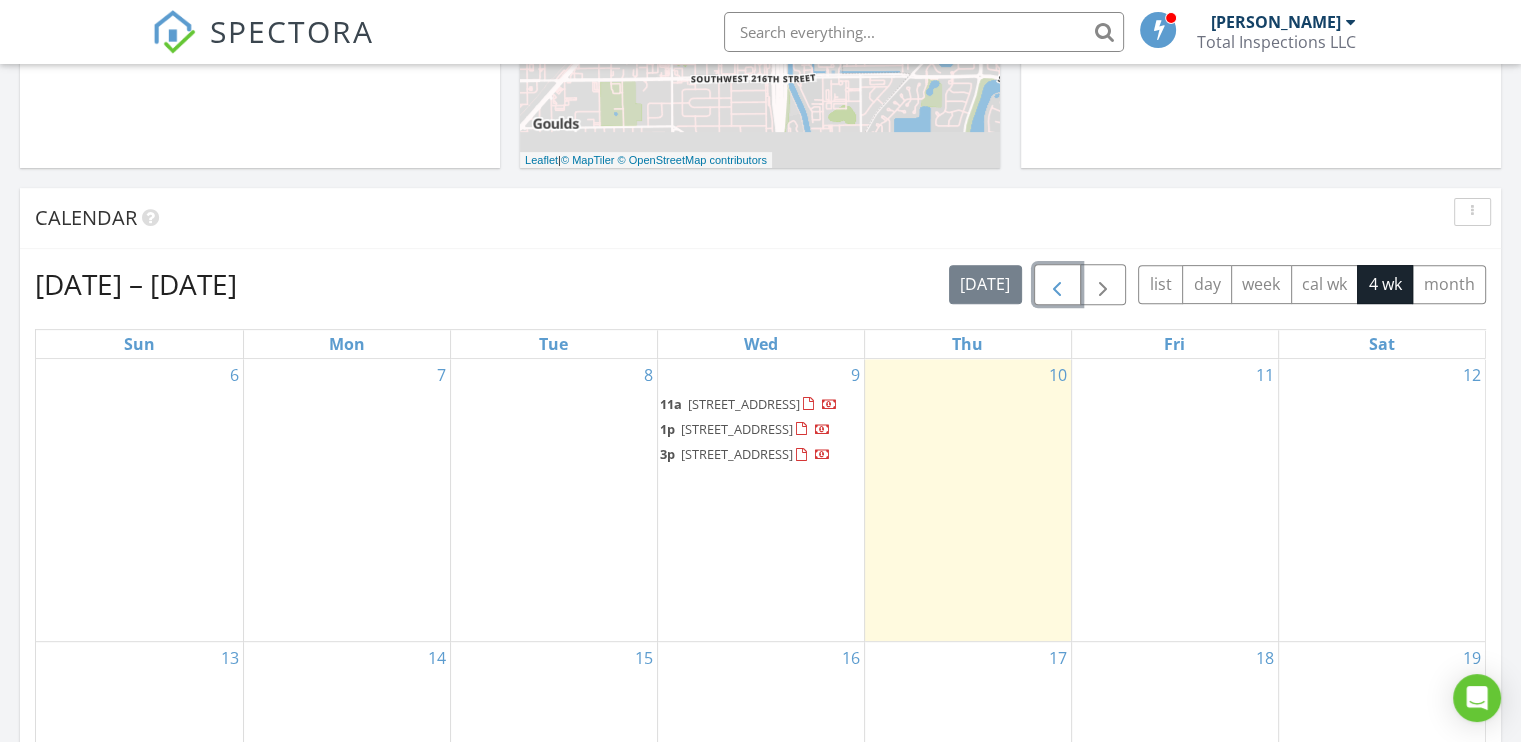 click at bounding box center (1057, 285) 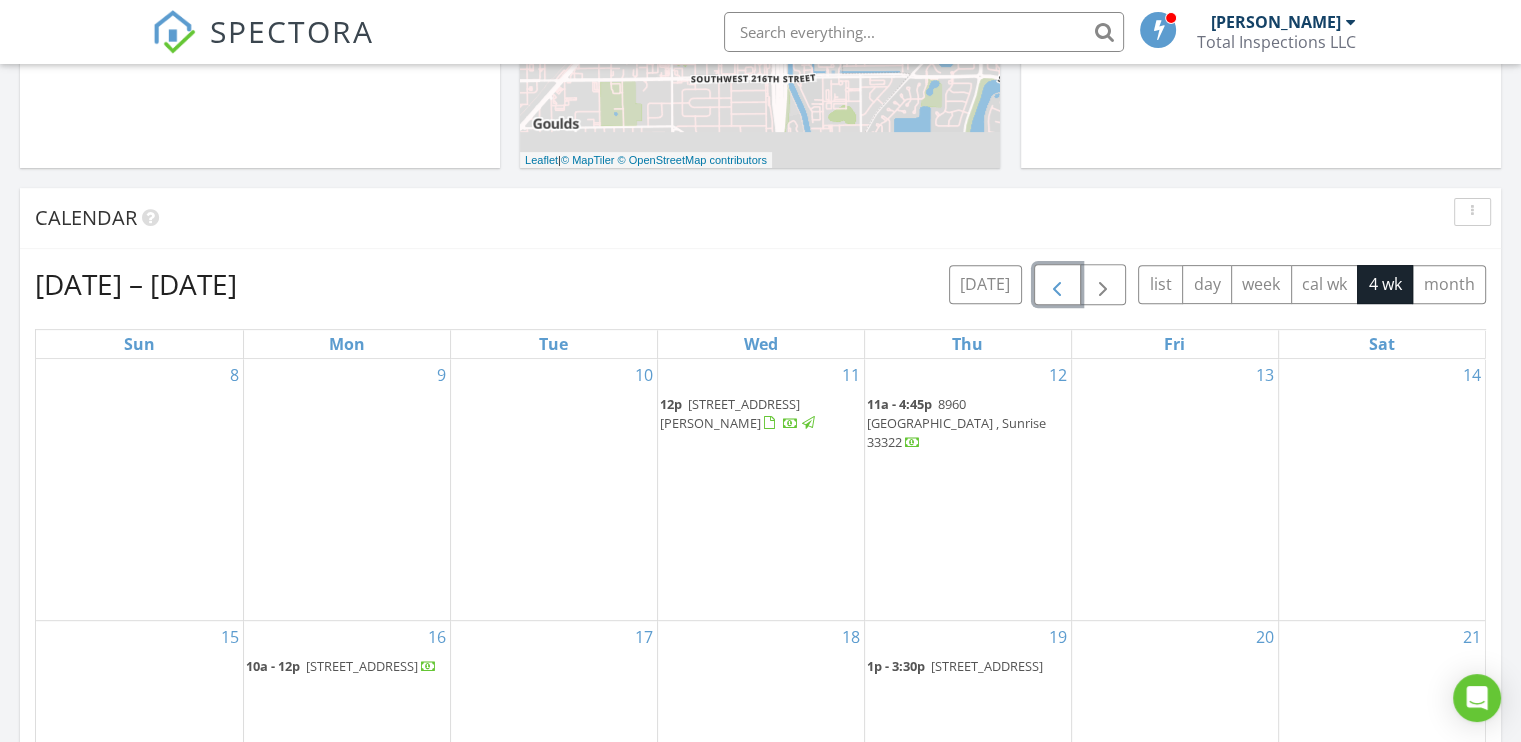 click at bounding box center (1057, 285) 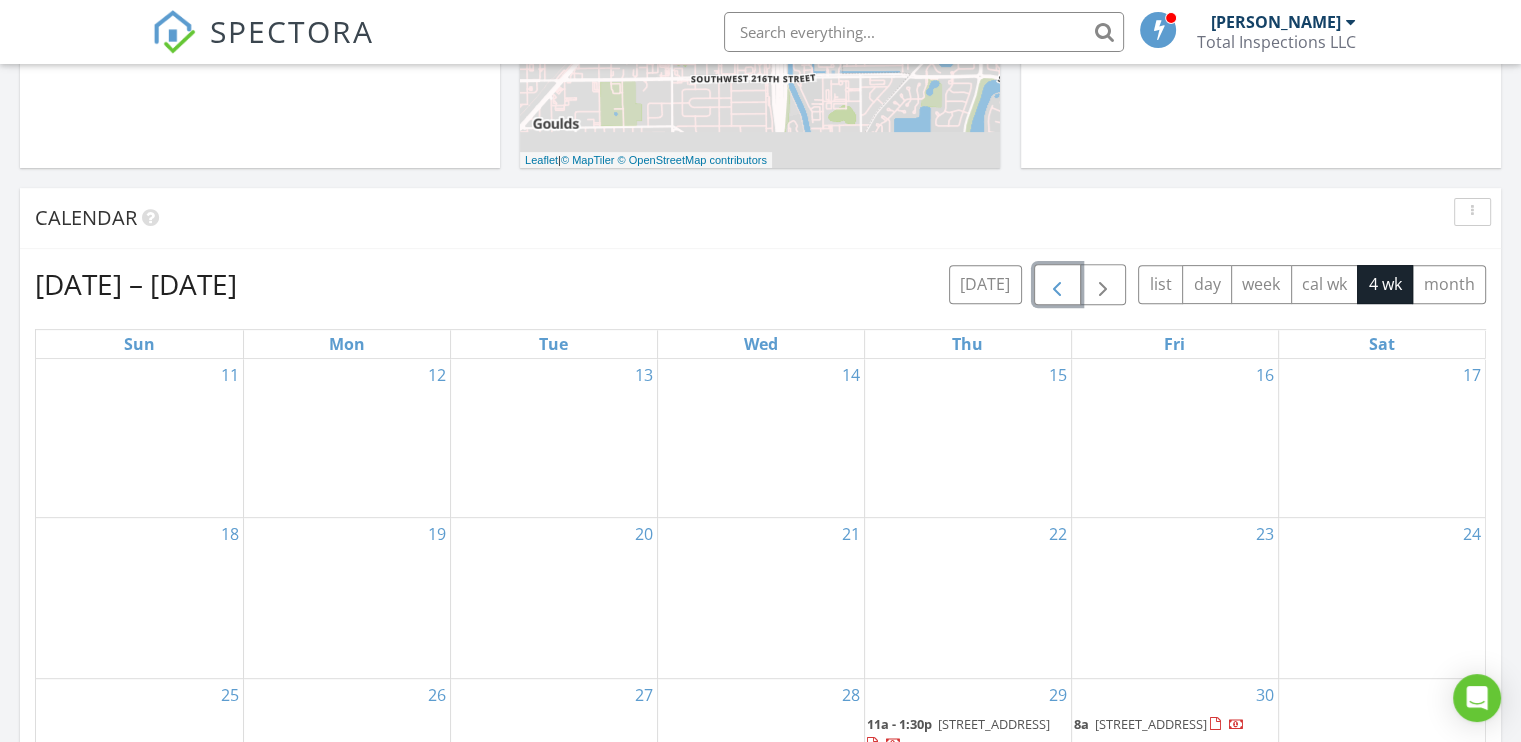 click on "3715 SW 86th Ave, Miami 33155" at bounding box center (994, 724) 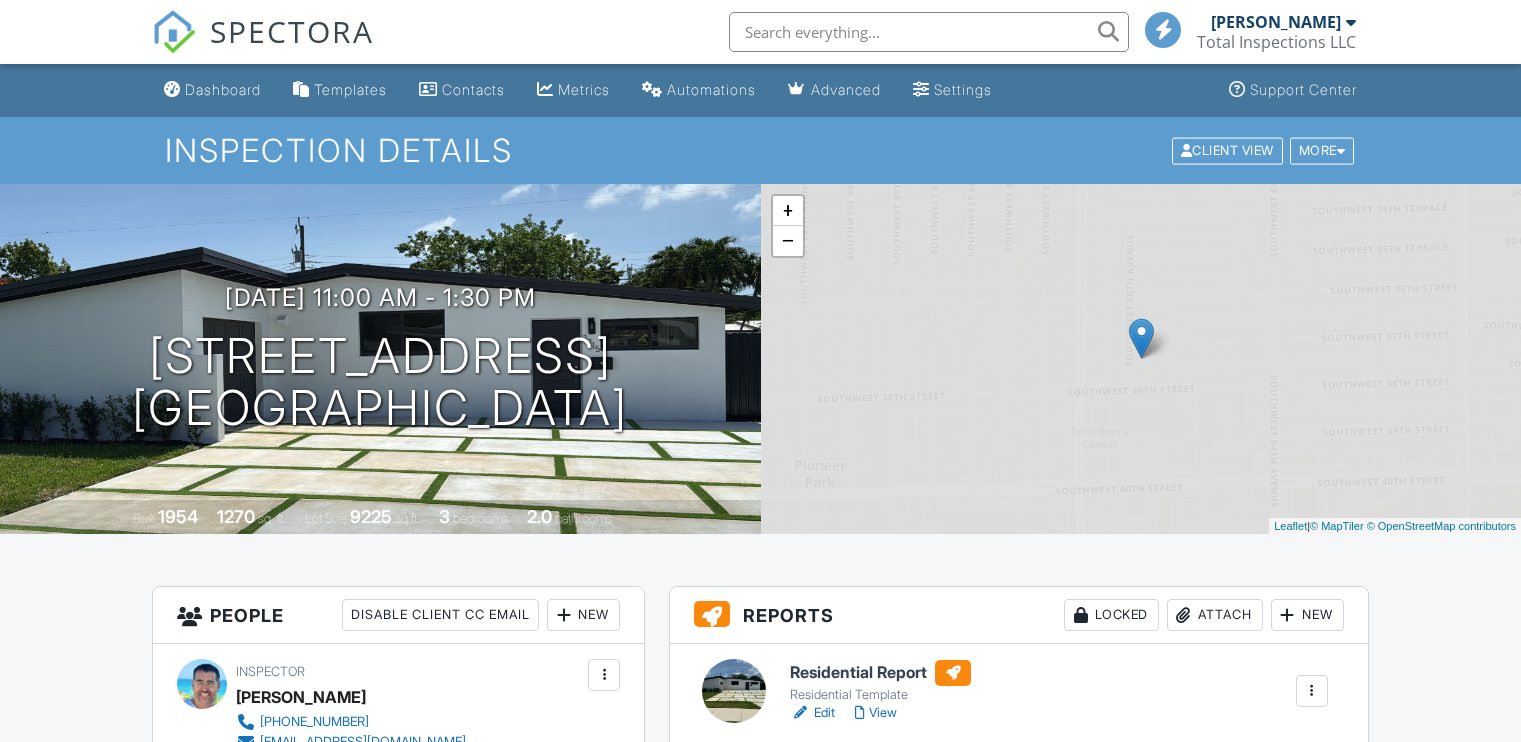 scroll, scrollTop: 0, scrollLeft: 0, axis: both 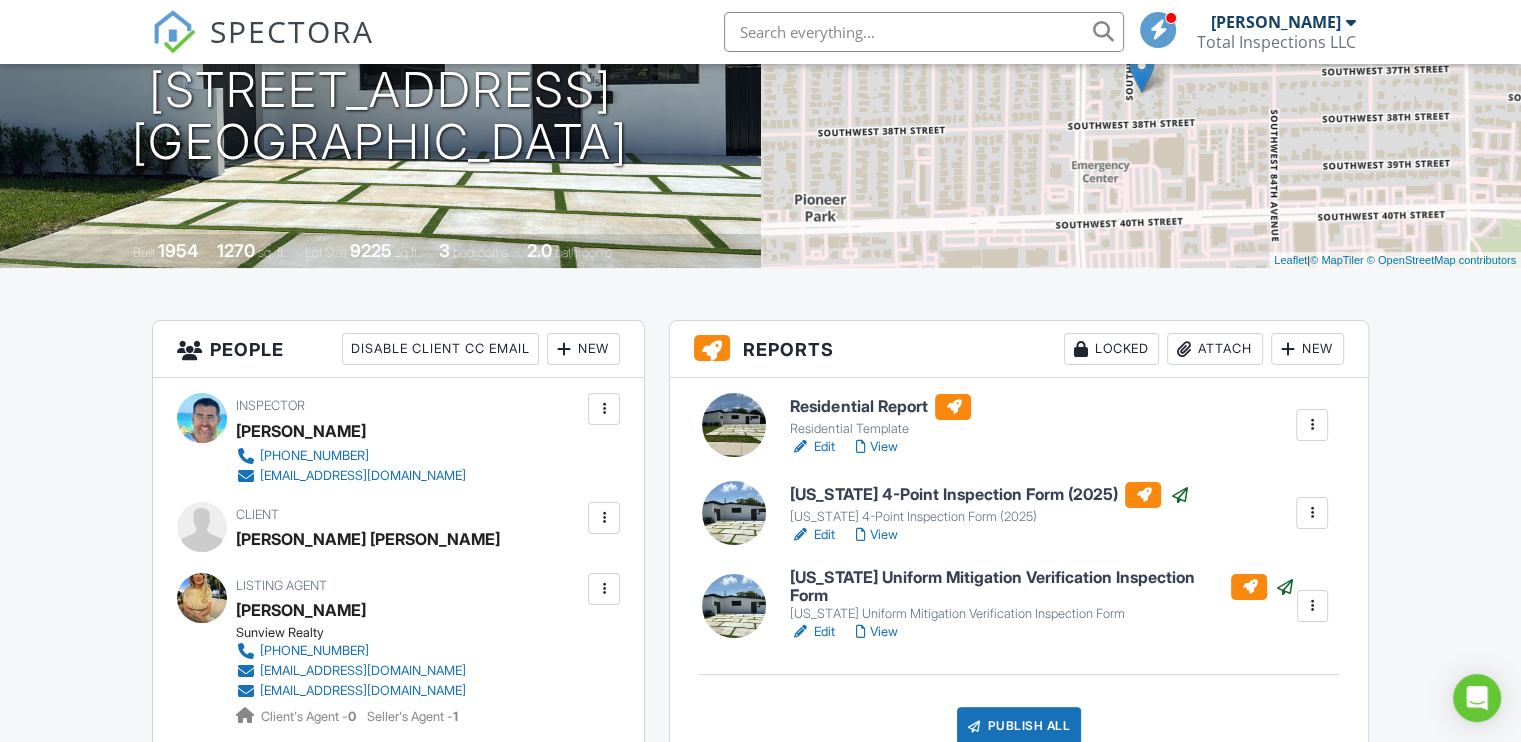 click on "View" at bounding box center (876, 632) 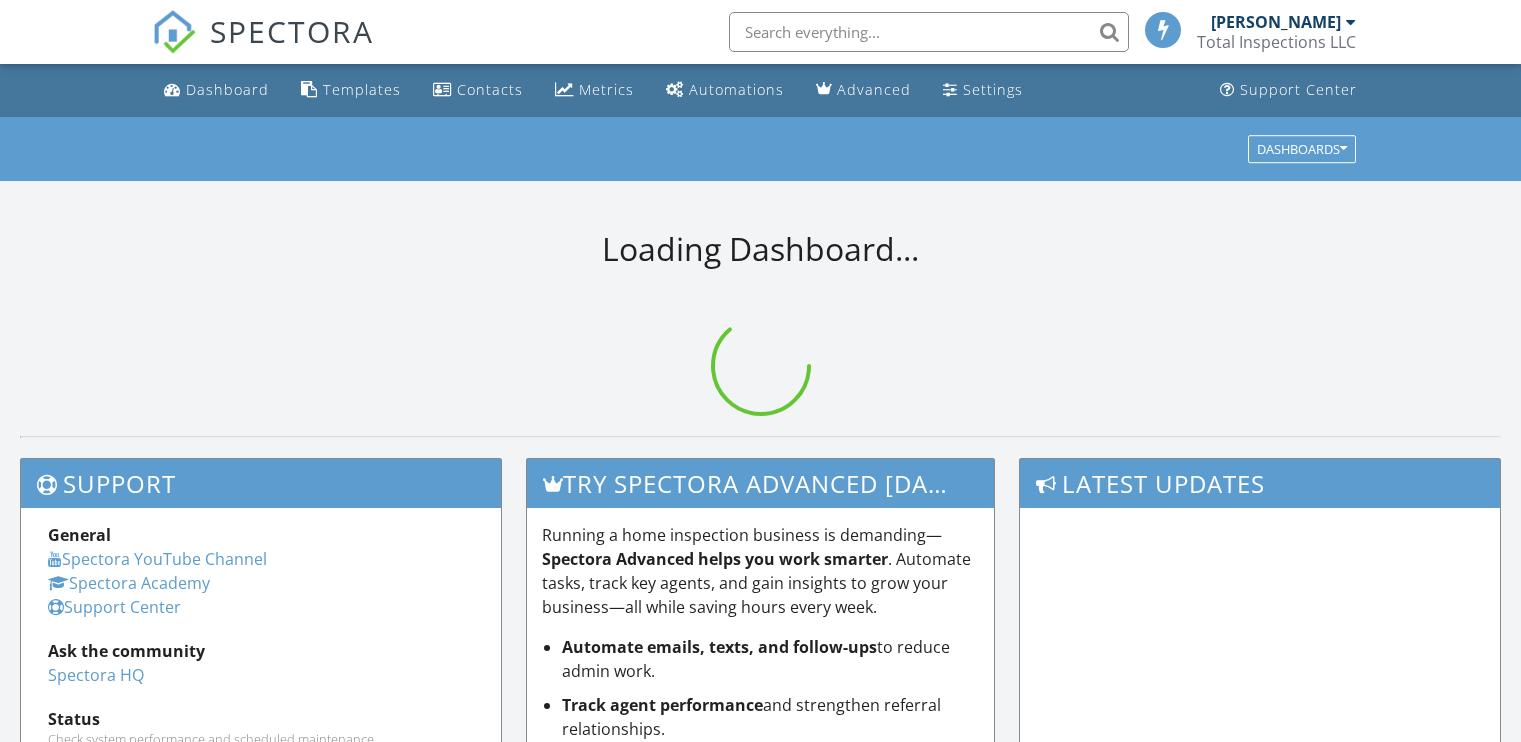 scroll, scrollTop: 0, scrollLeft: 0, axis: both 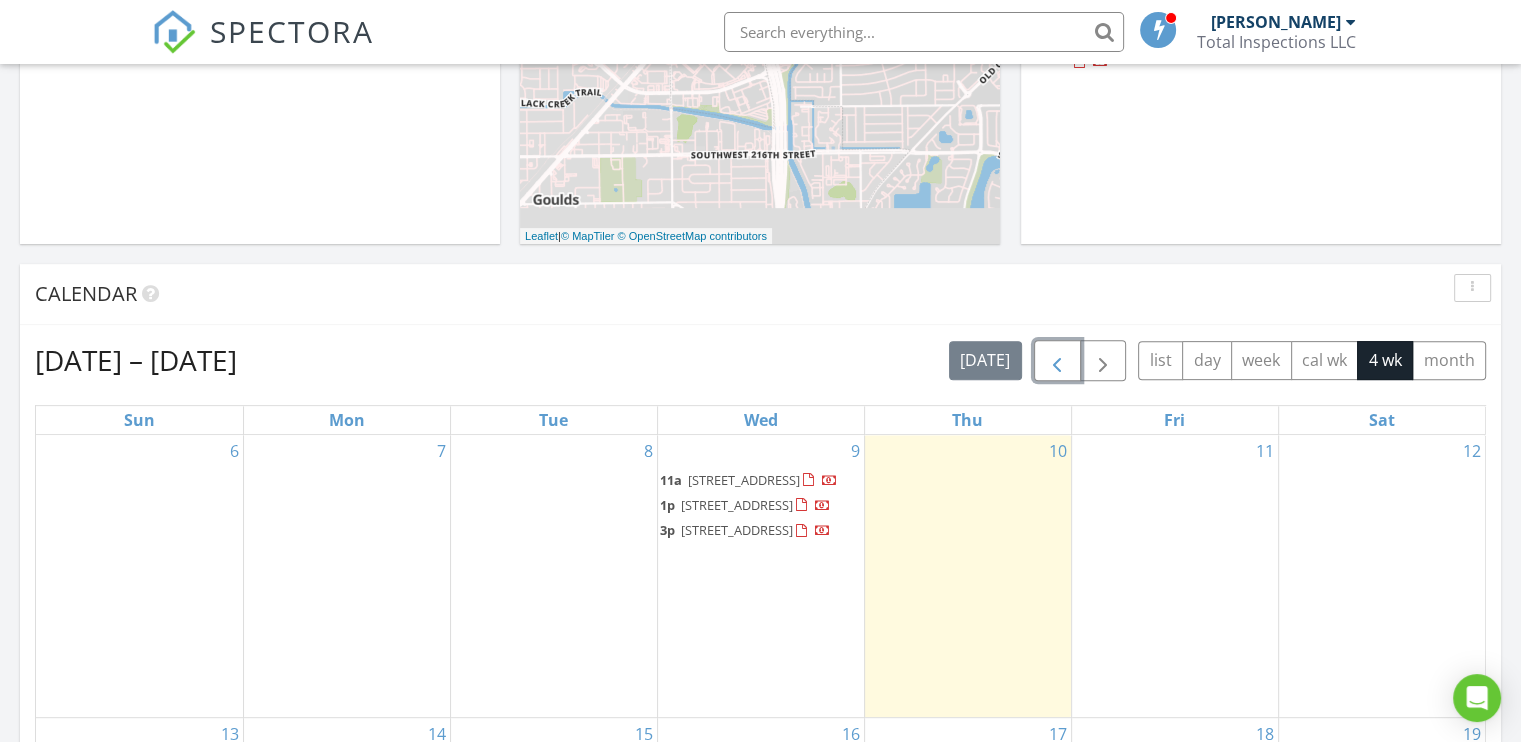 click at bounding box center (1057, 361) 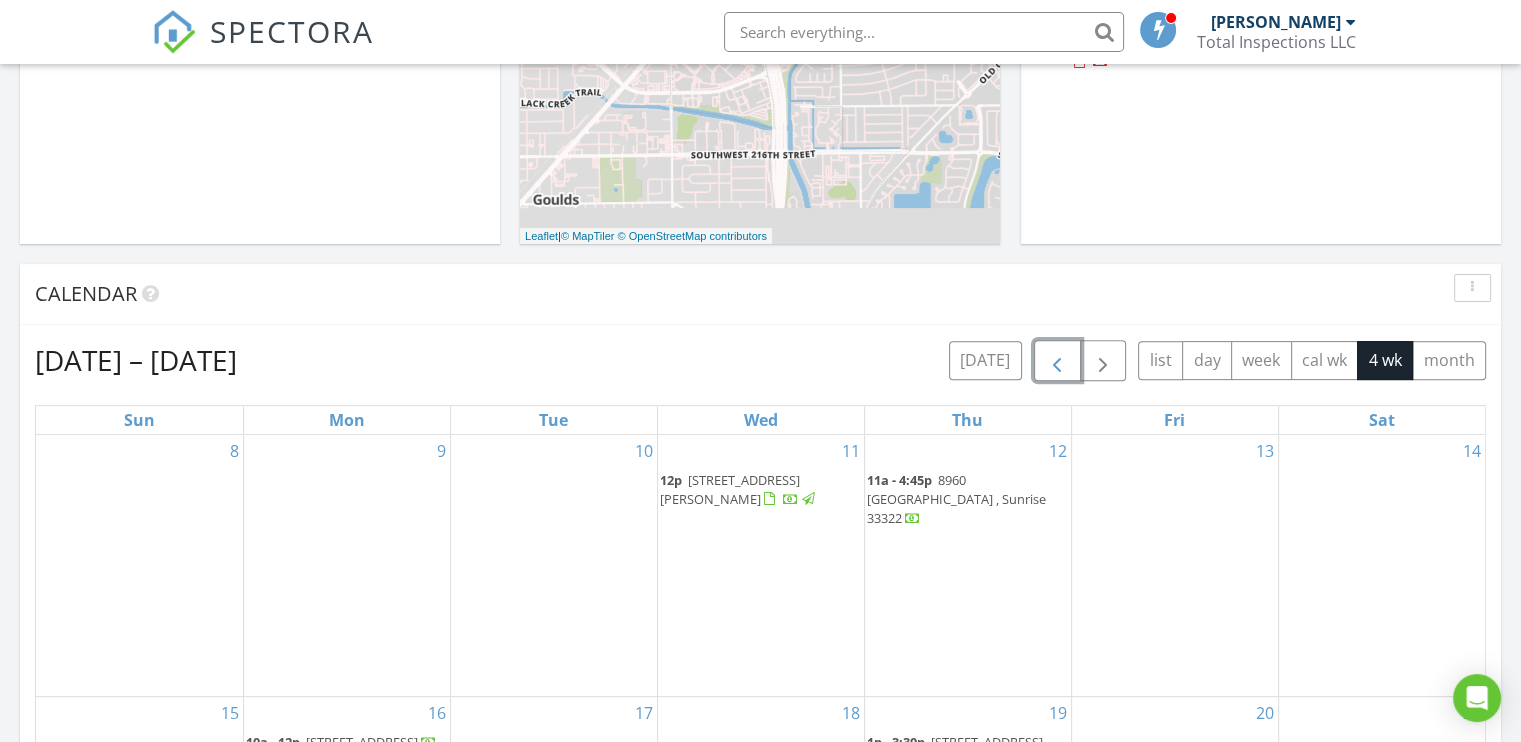 click at bounding box center (1057, 361) 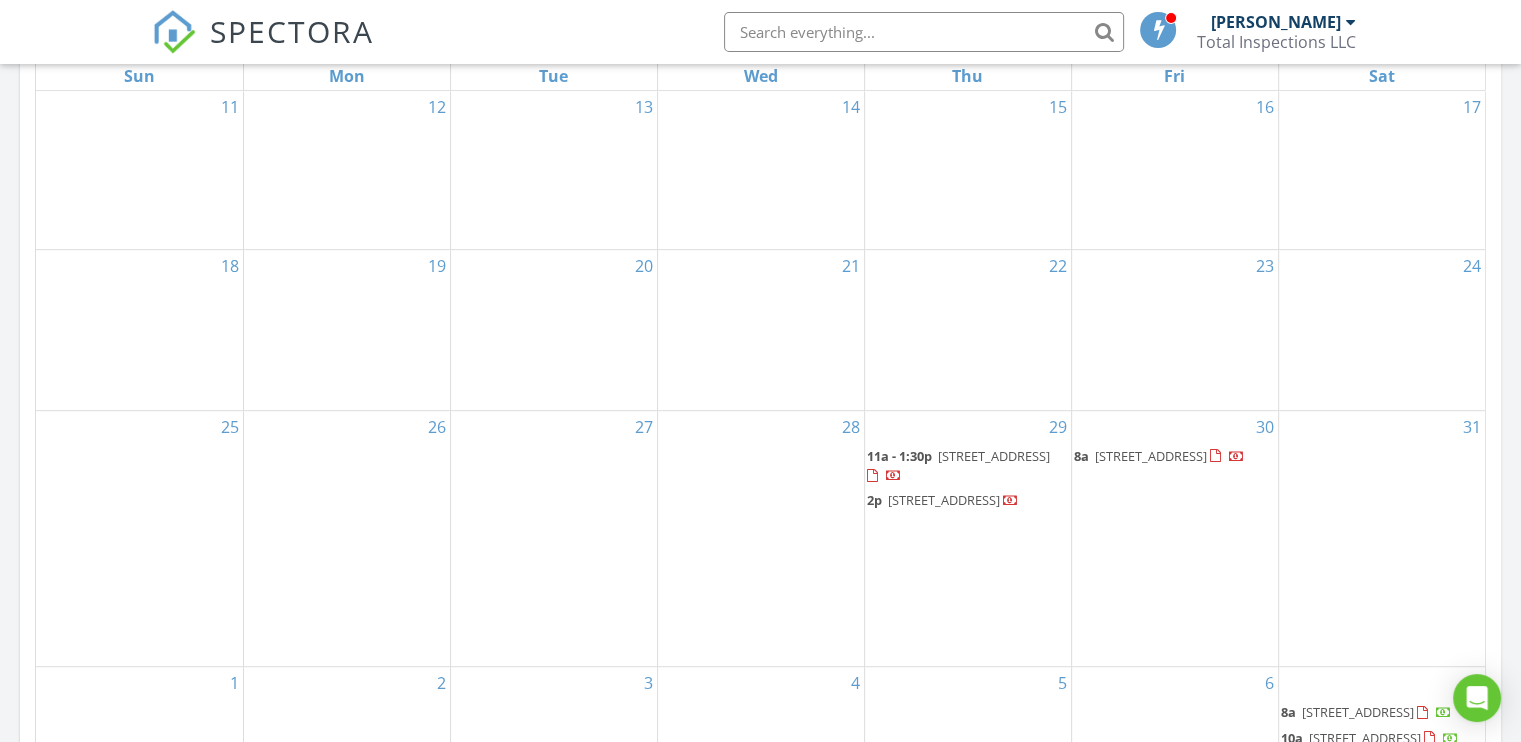 scroll, scrollTop: 962, scrollLeft: 0, axis: vertical 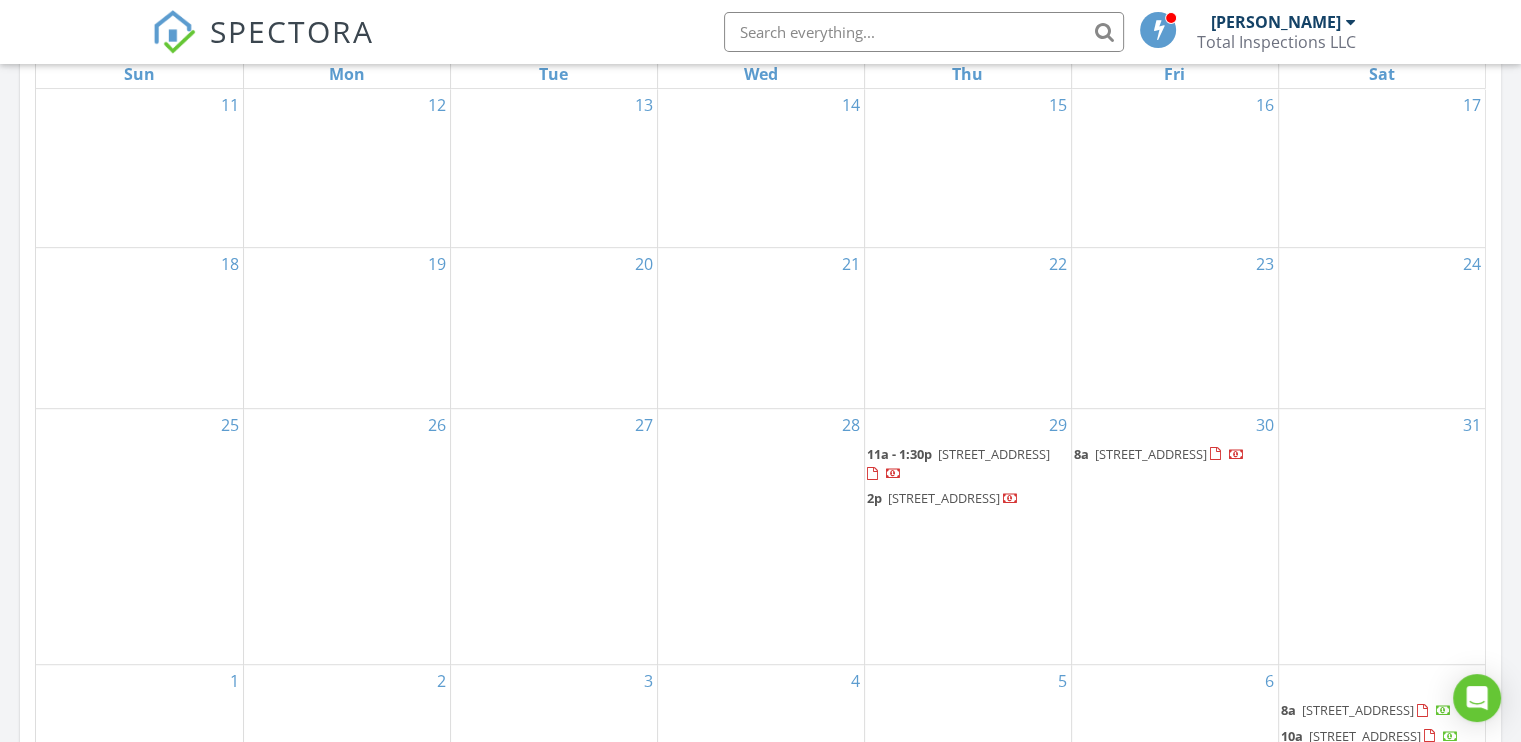 click on "11a - 1:30p
3715 SW 86th Ave, Miami 33155" at bounding box center (968, 464) 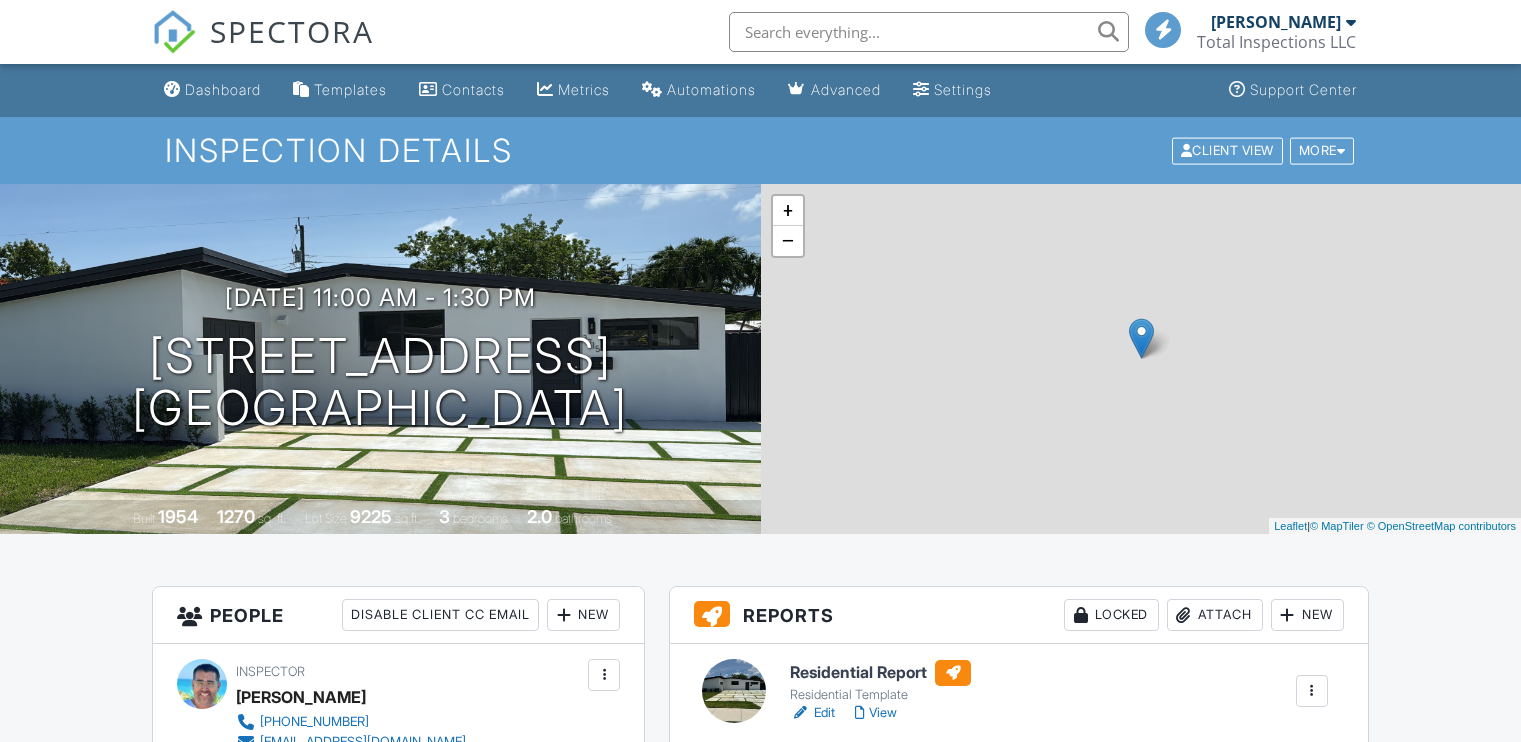 scroll, scrollTop: 374, scrollLeft: 0, axis: vertical 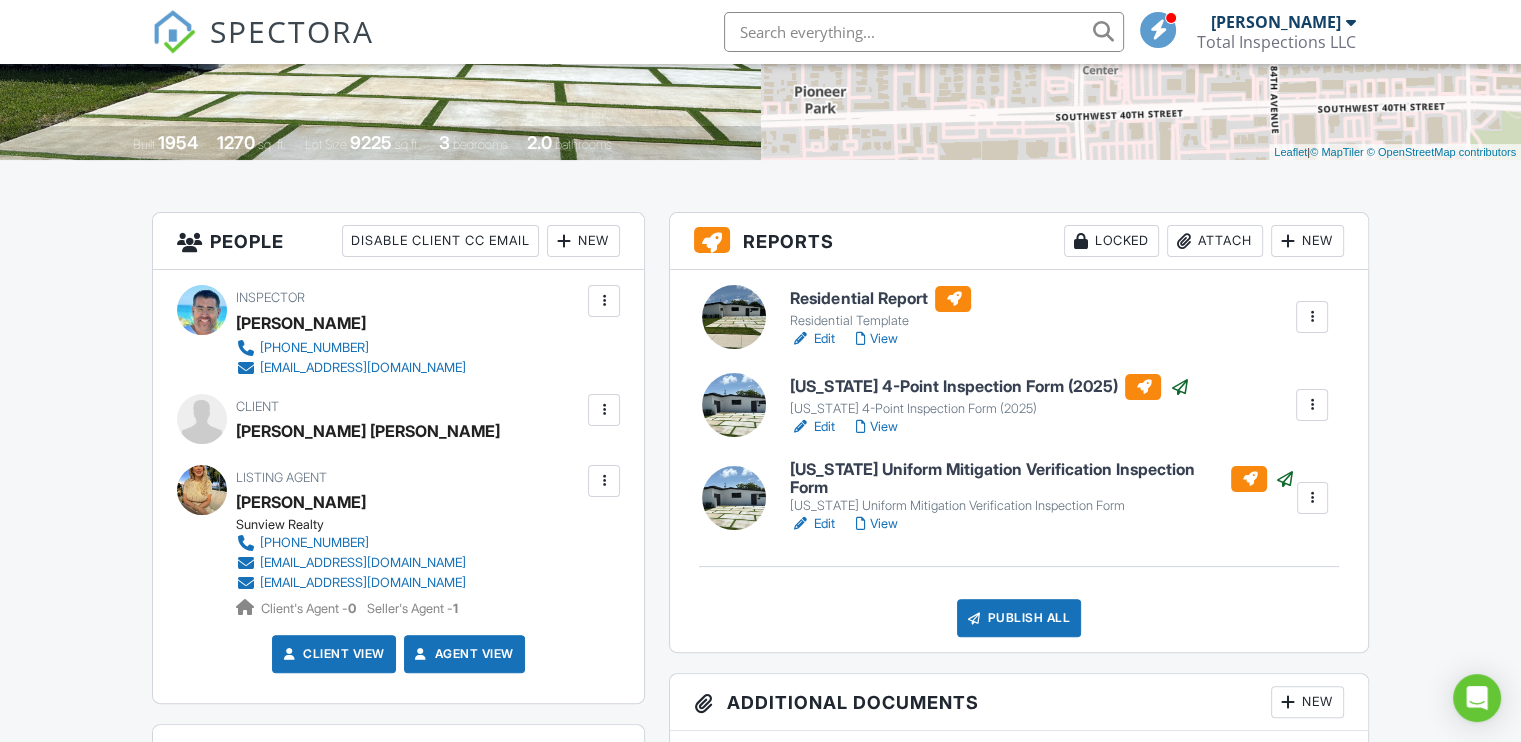 click on "Edit" at bounding box center [812, 524] 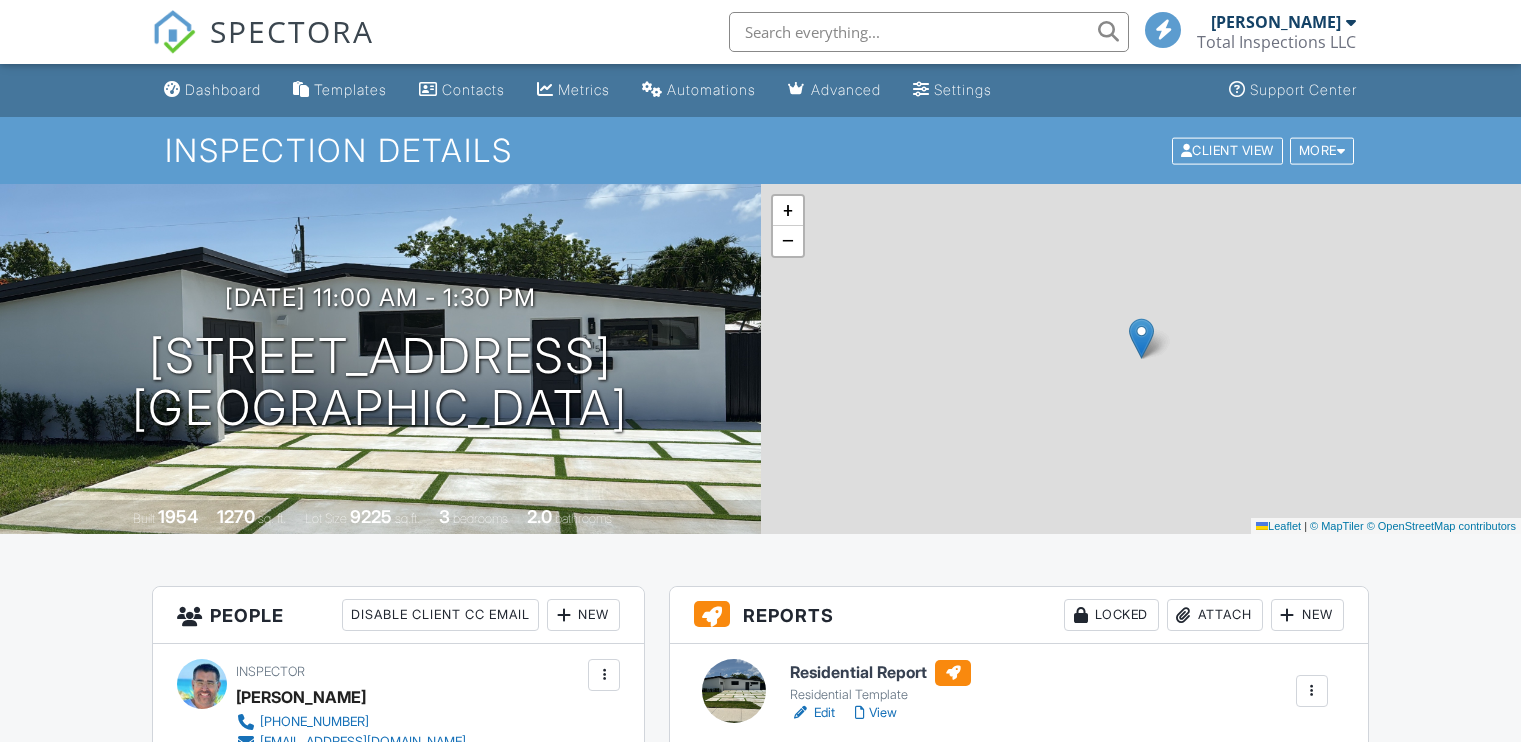 scroll, scrollTop: 0, scrollLeft: 0, axis: both 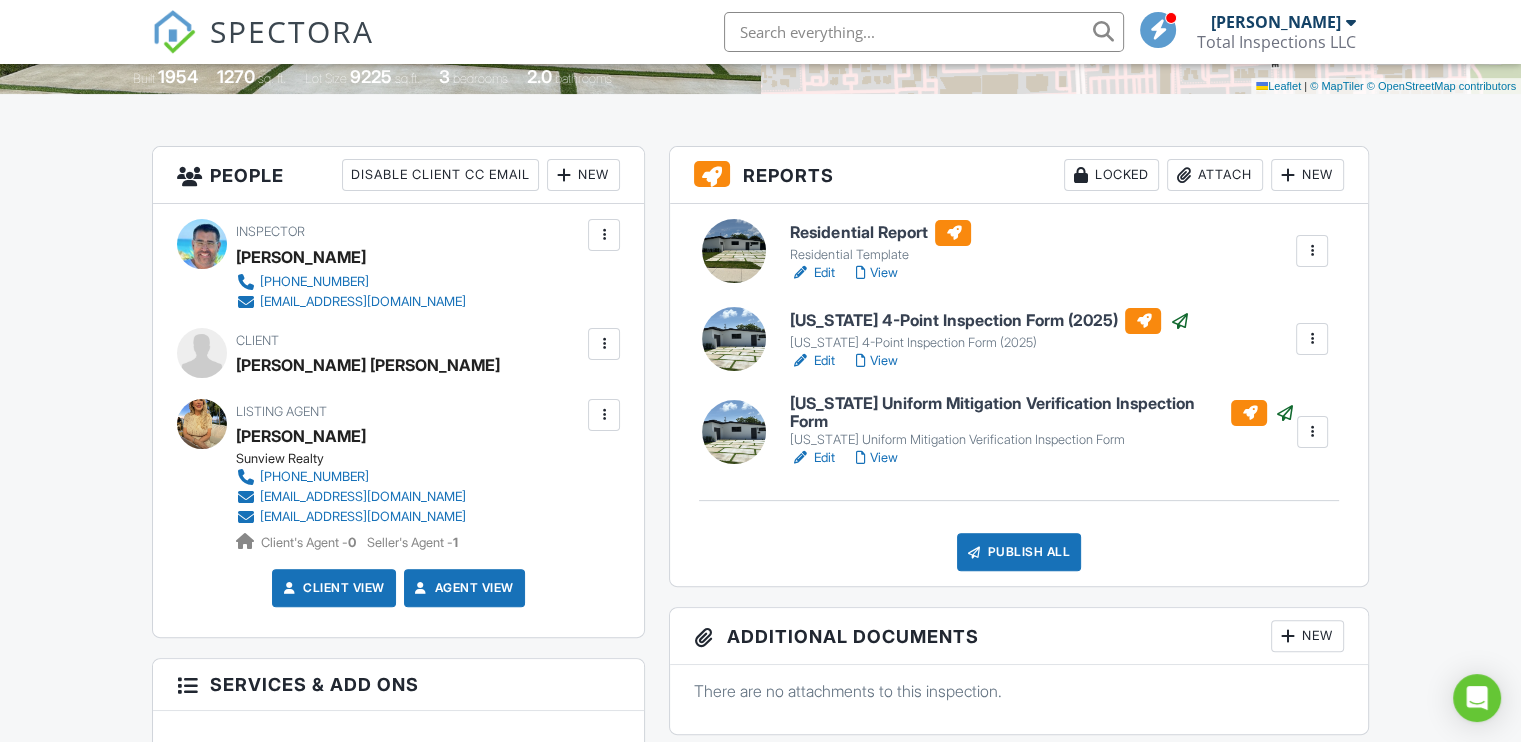 click on "View" at bounding box center [876, 458] 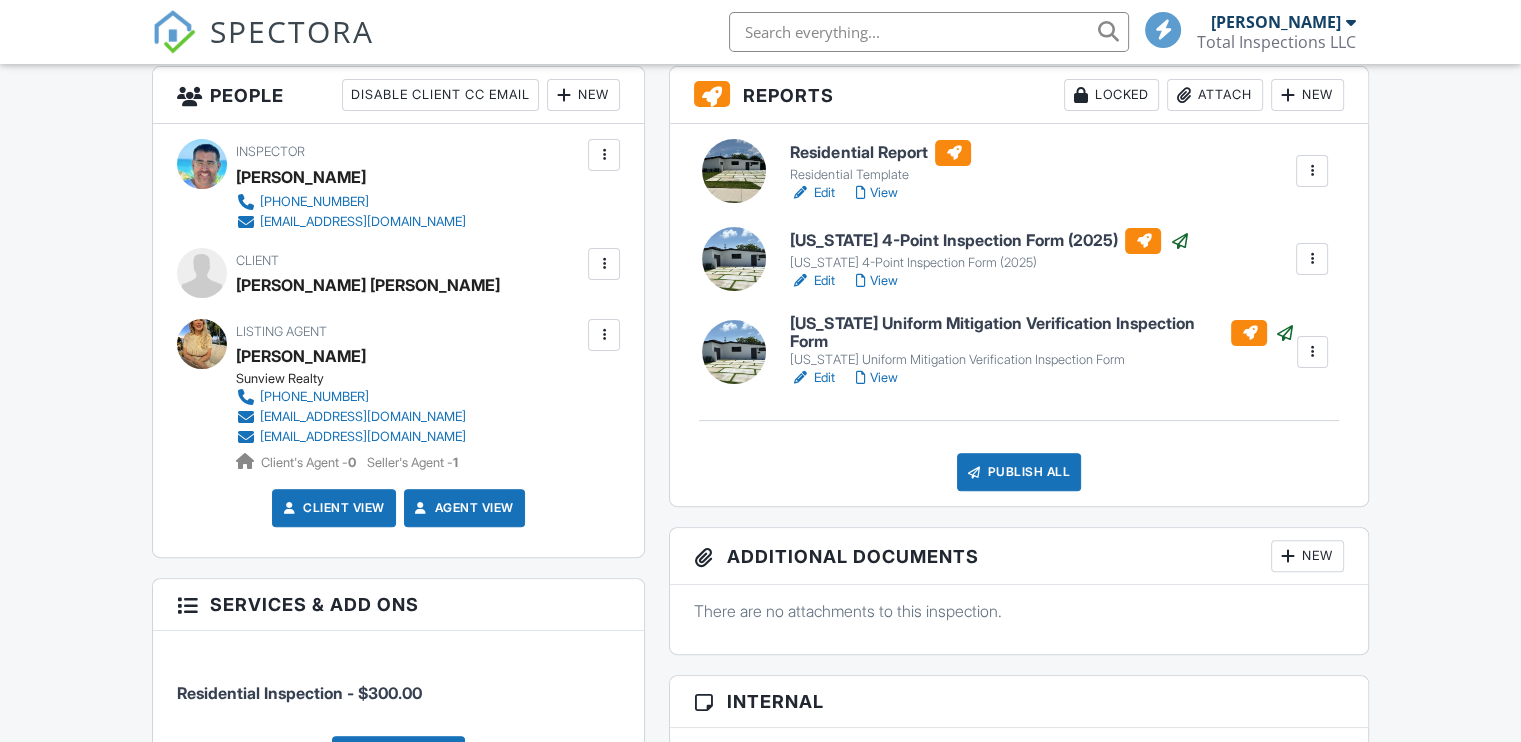 scroll, scrollTop: 520, scrollLeft: 0, axis: vertical 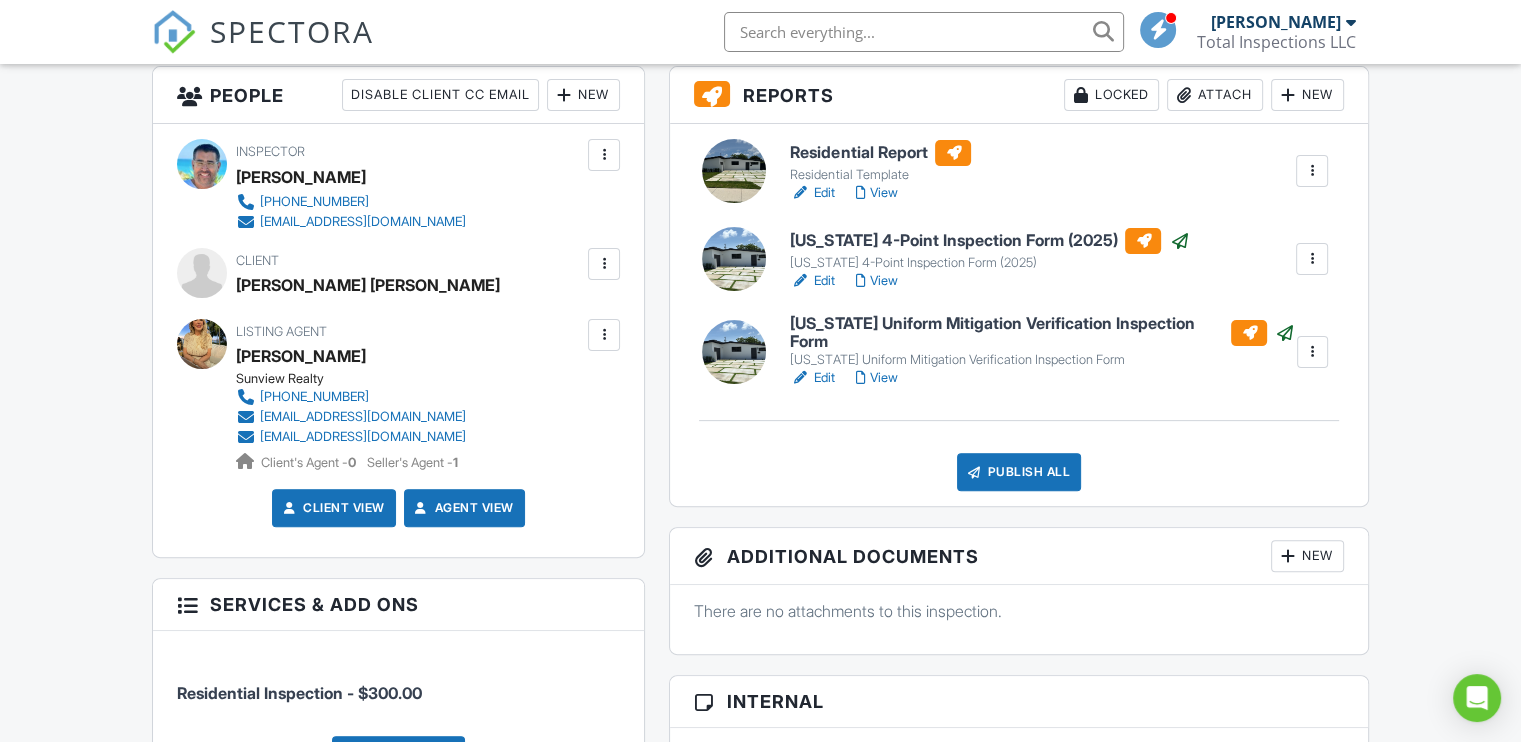 click on "Edit" at bounding box center [812, 378] 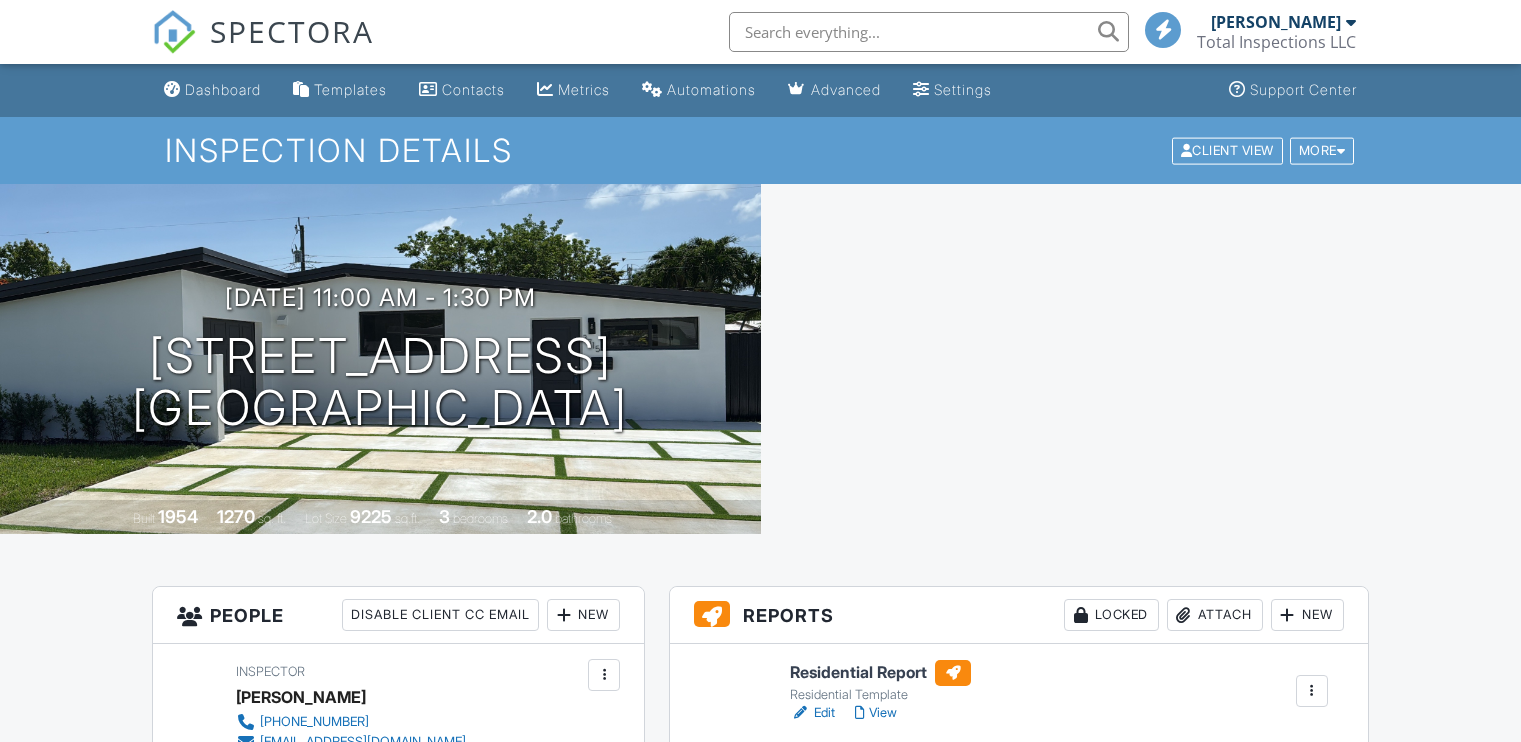 scroll, scrollTop: 0, scrollLeft: 0, axis: both 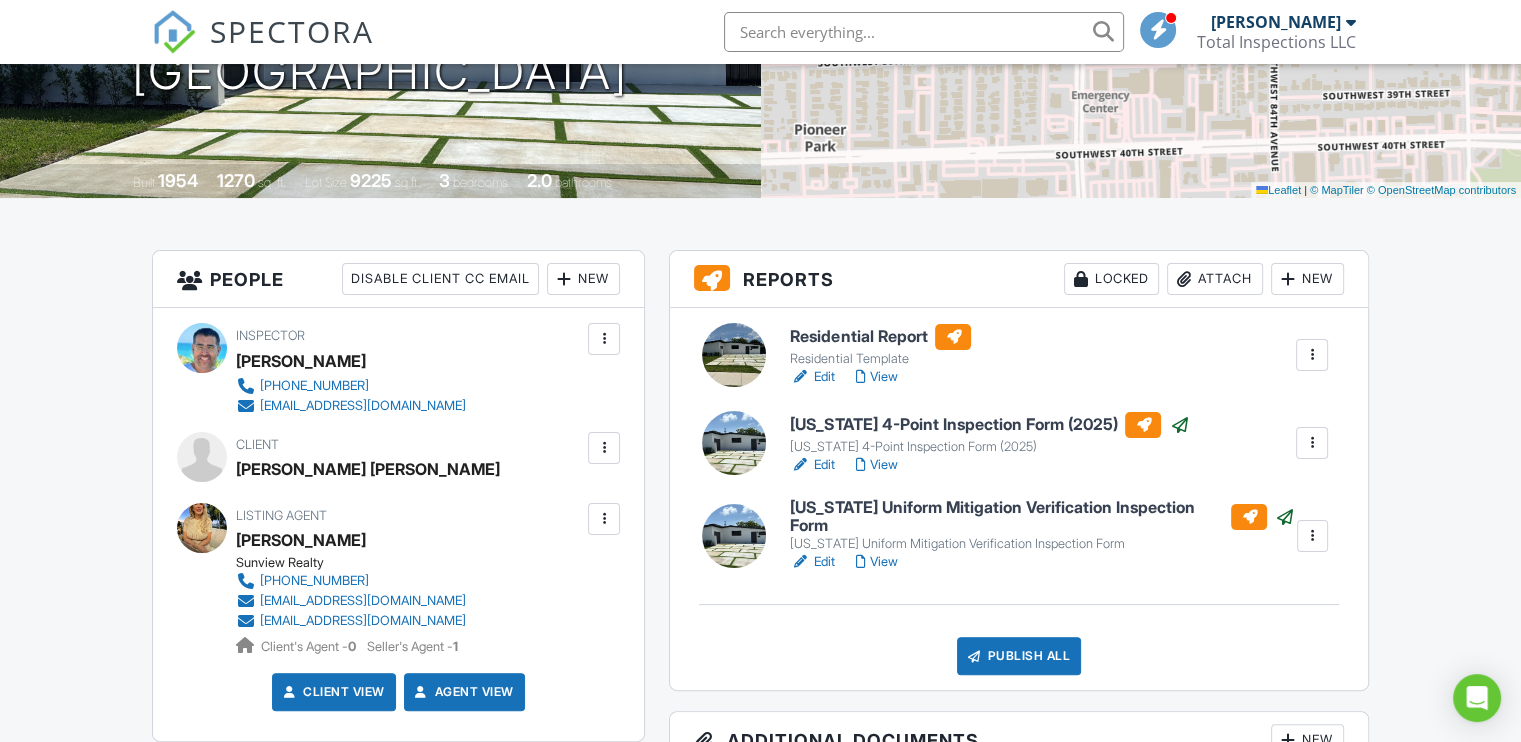 click on "View" at bounding box center [876, 562] 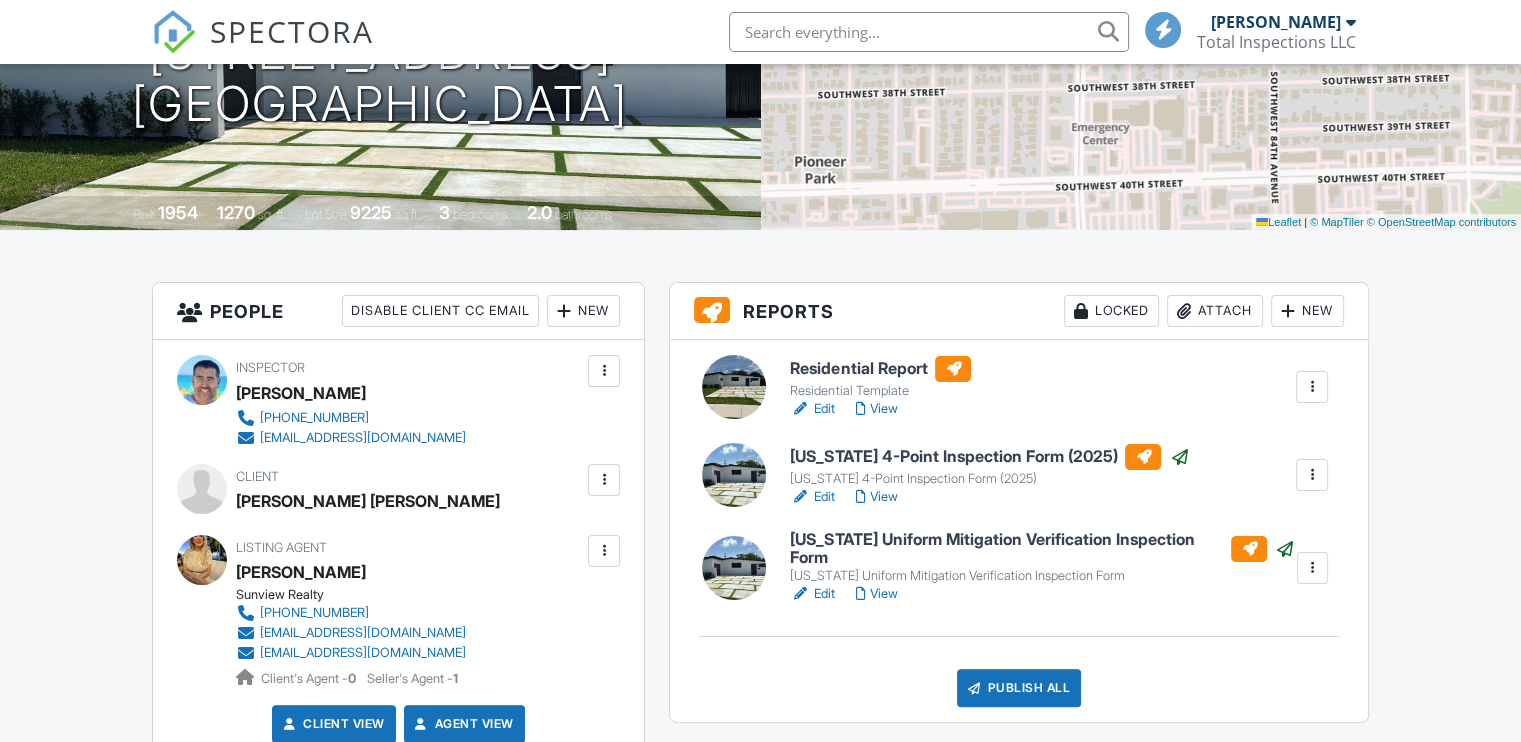 scroll, scrollTop: 293, scrollLeft: 0, axis: vertical 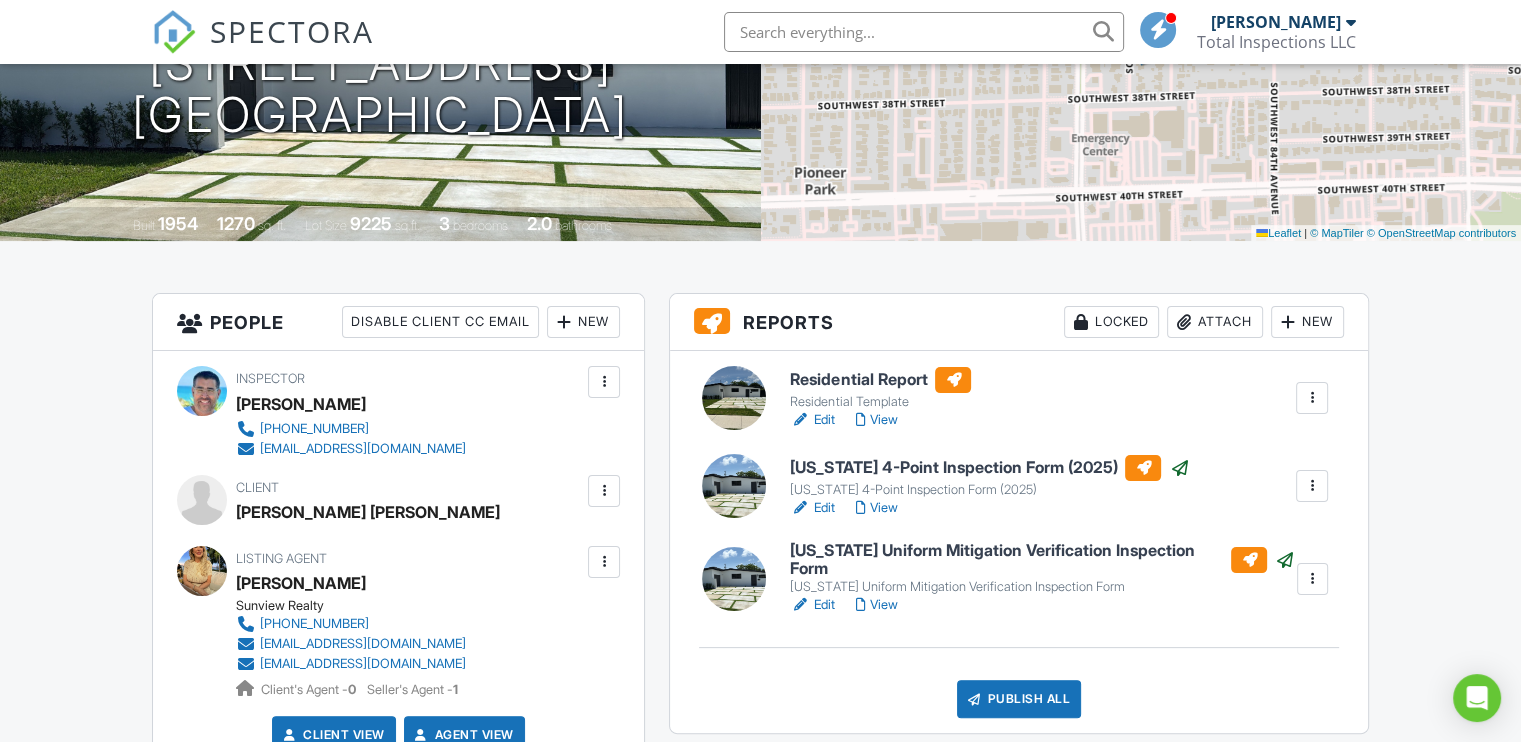 click on "View" at bounding box center (876, 605) 